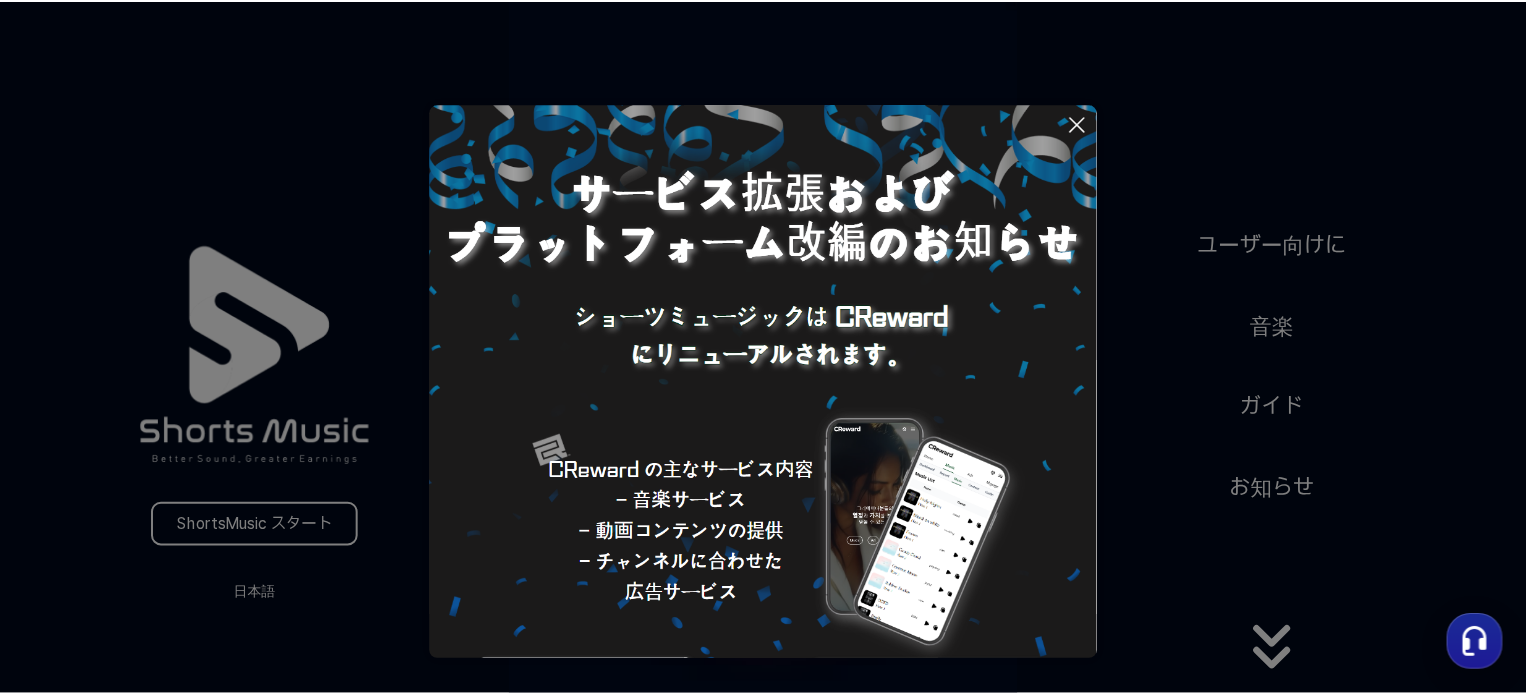 scroll, scrollTop: 0, scrollLeft: 0, axis: both 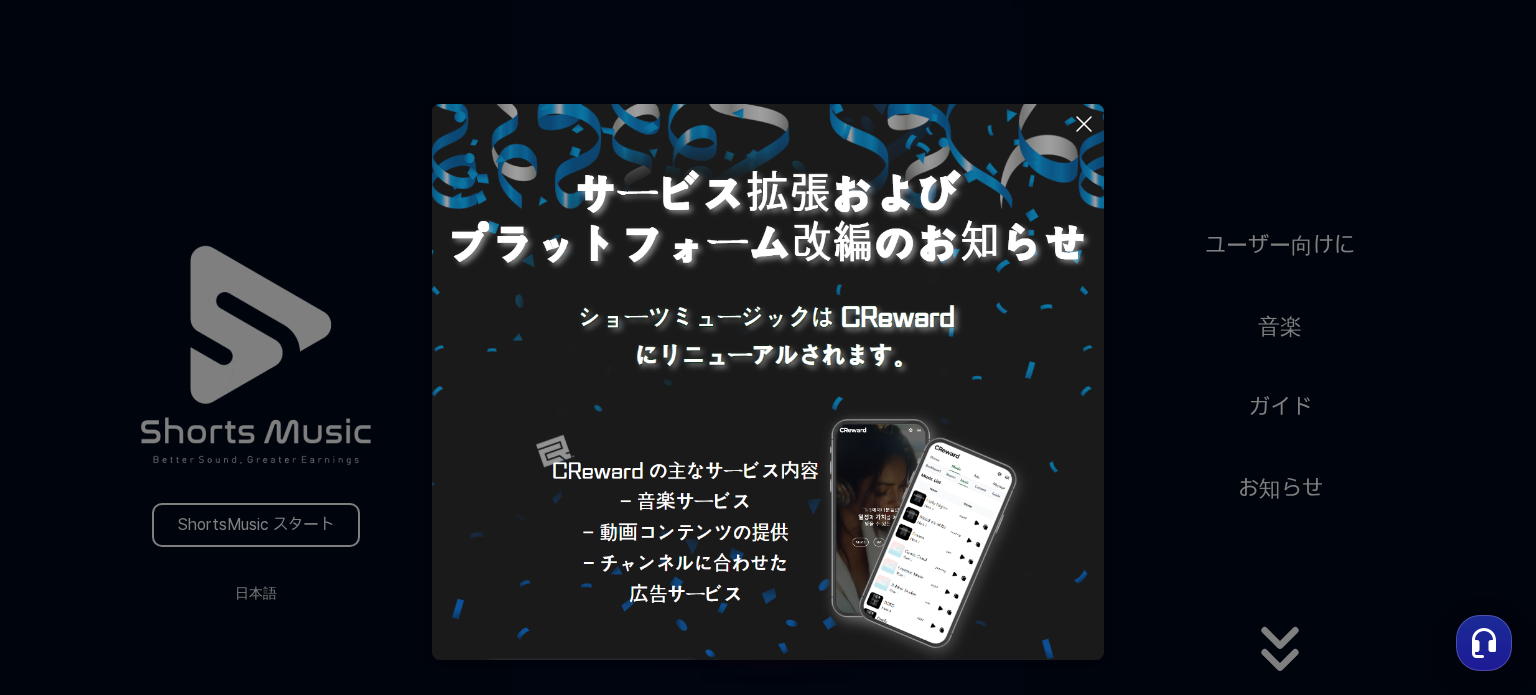 click 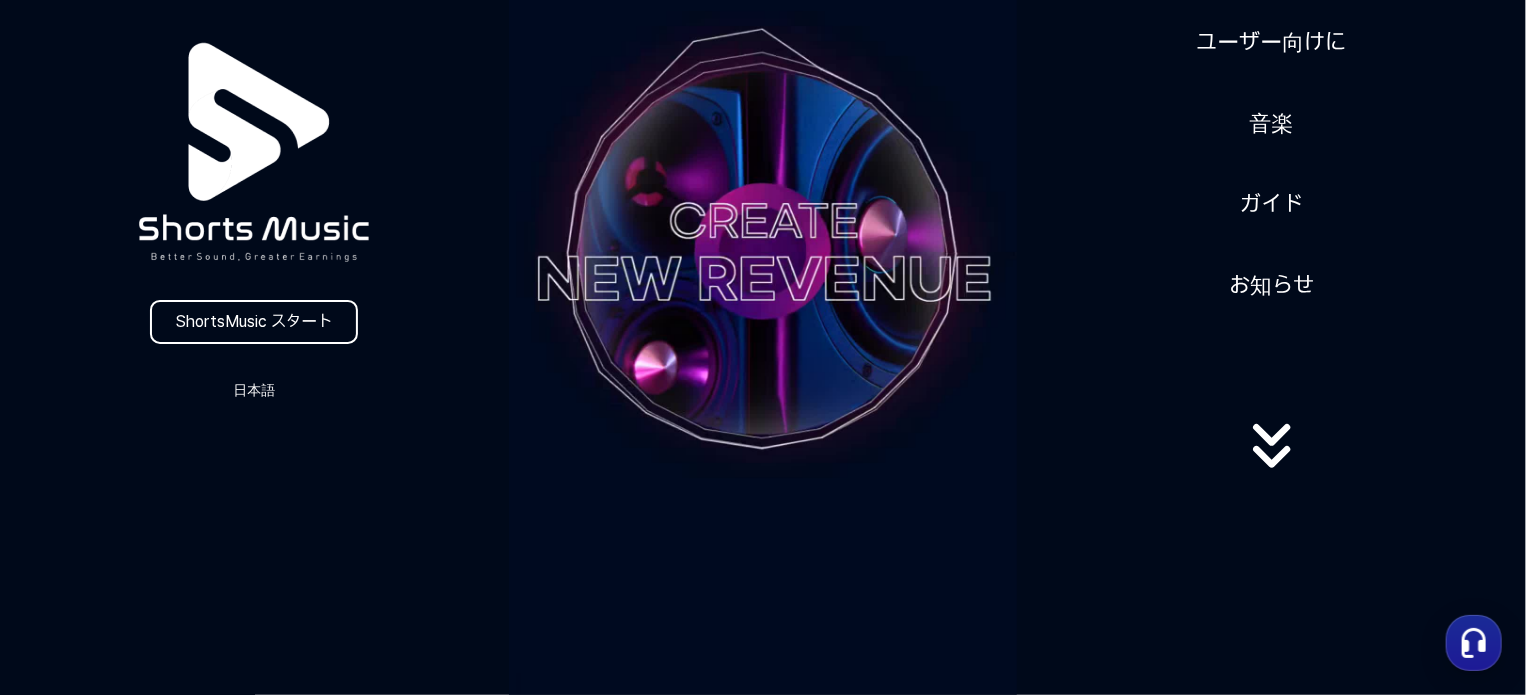 scroll, scrollTop: 200, scrollLeft: 0, axis: vertical 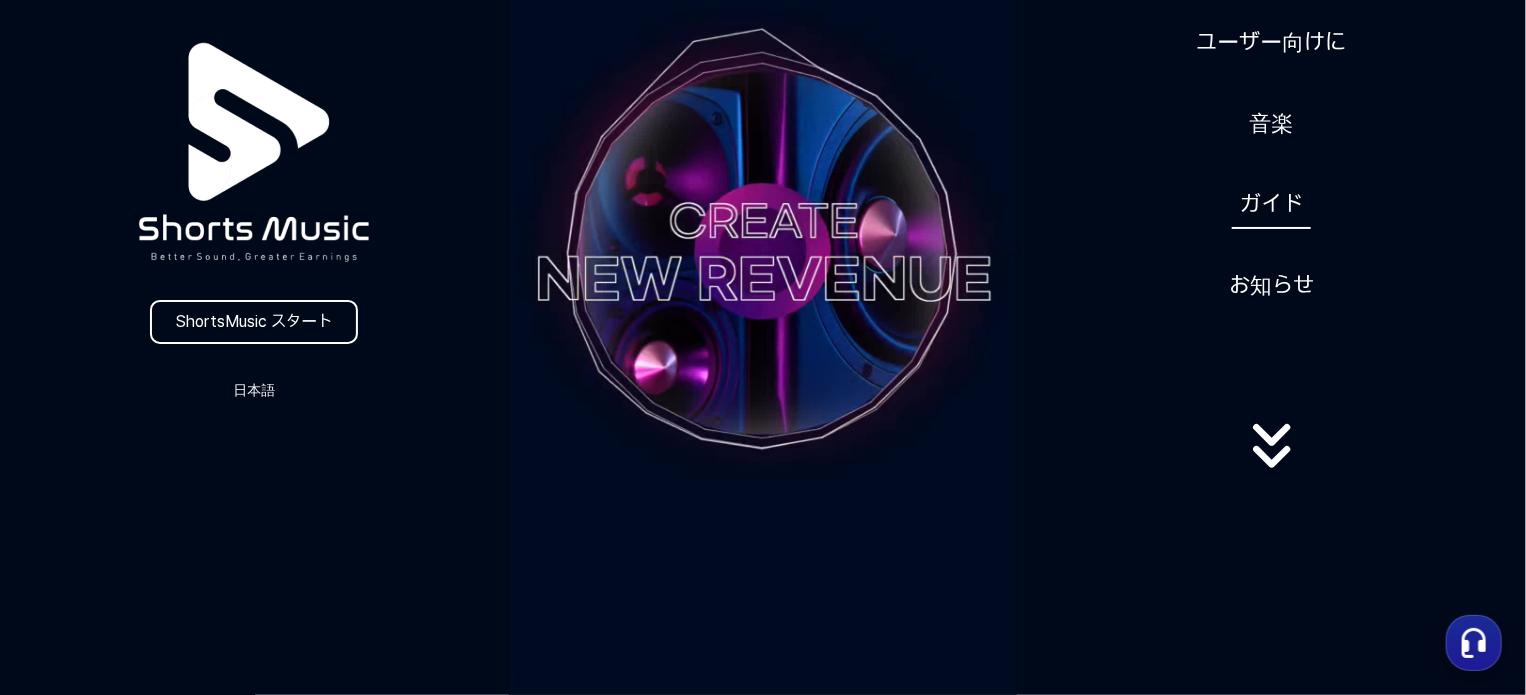 click on "ガイド" at bounding box center (1271, 204) 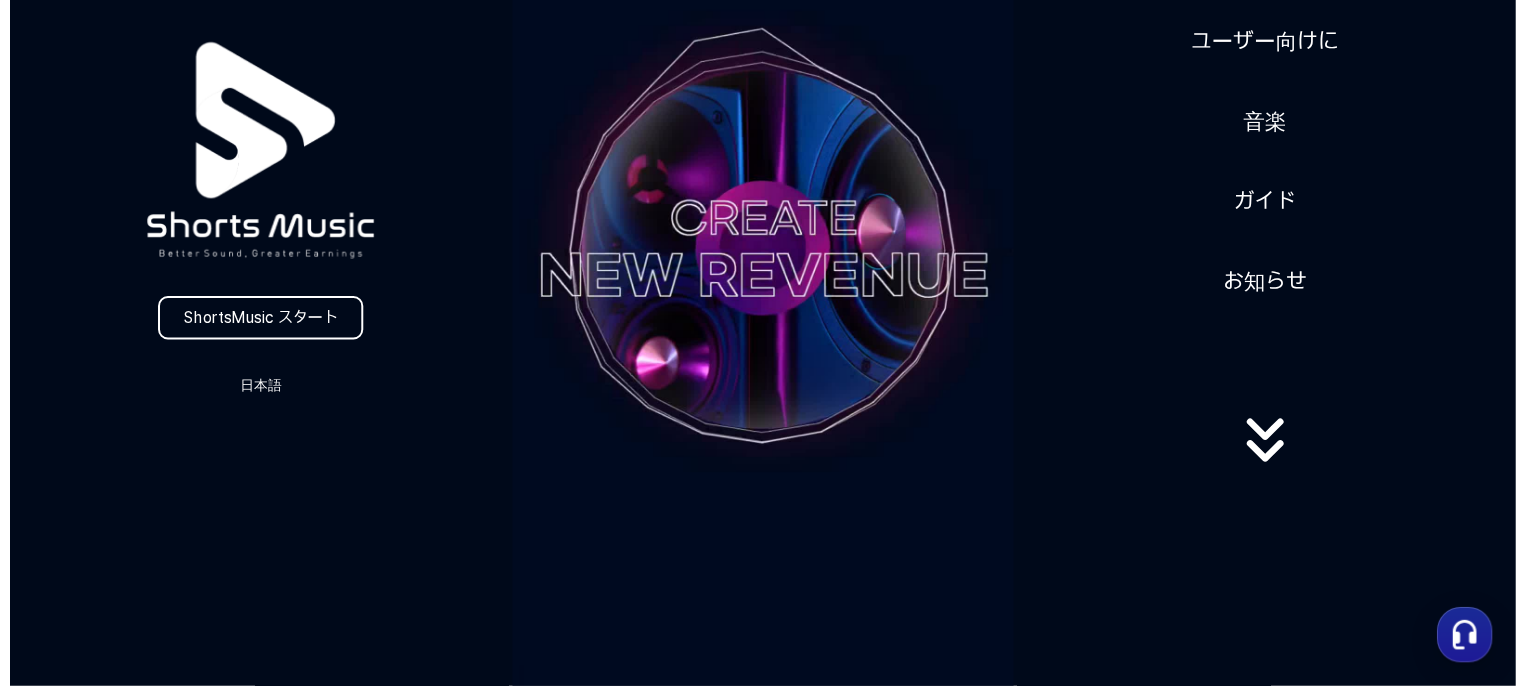 scroll, scrollTop: 0, scrollLeft: 0, axis: both 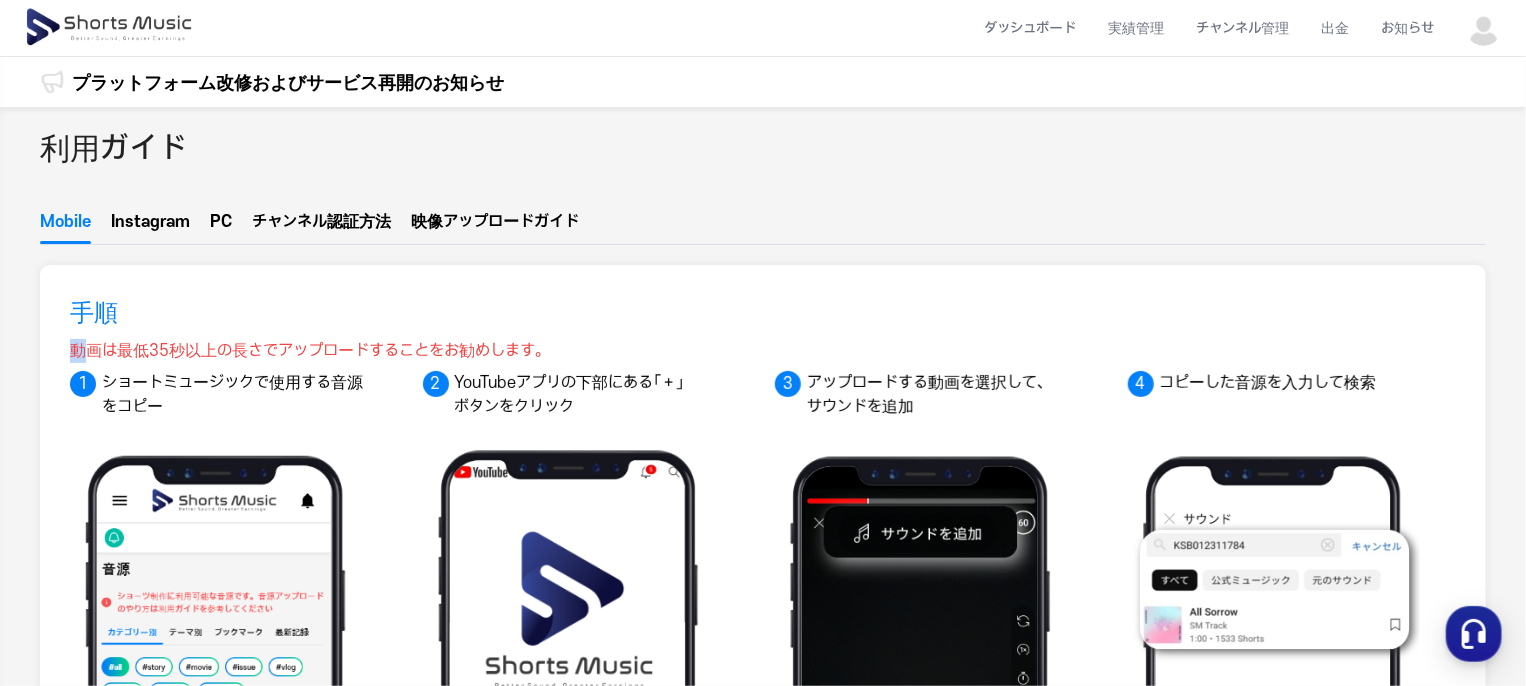 drag, startPoint x: 92, startPoint y: 348, endPoint x: 596, endPoint y: 350, distance: 504.00397 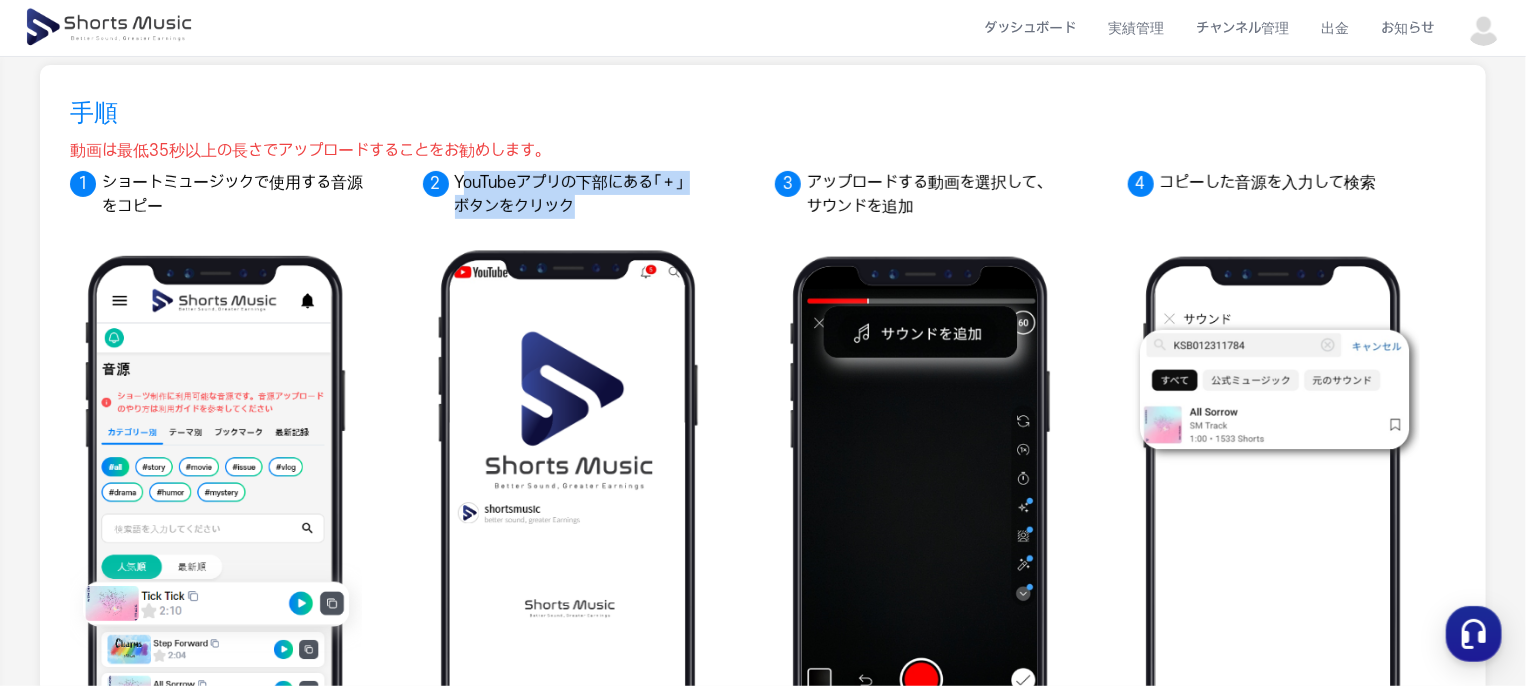 drag, startPoint x: 516, startPoint y: 189, endPoint x: 597, endPoint y: 224, distance: 88.23831 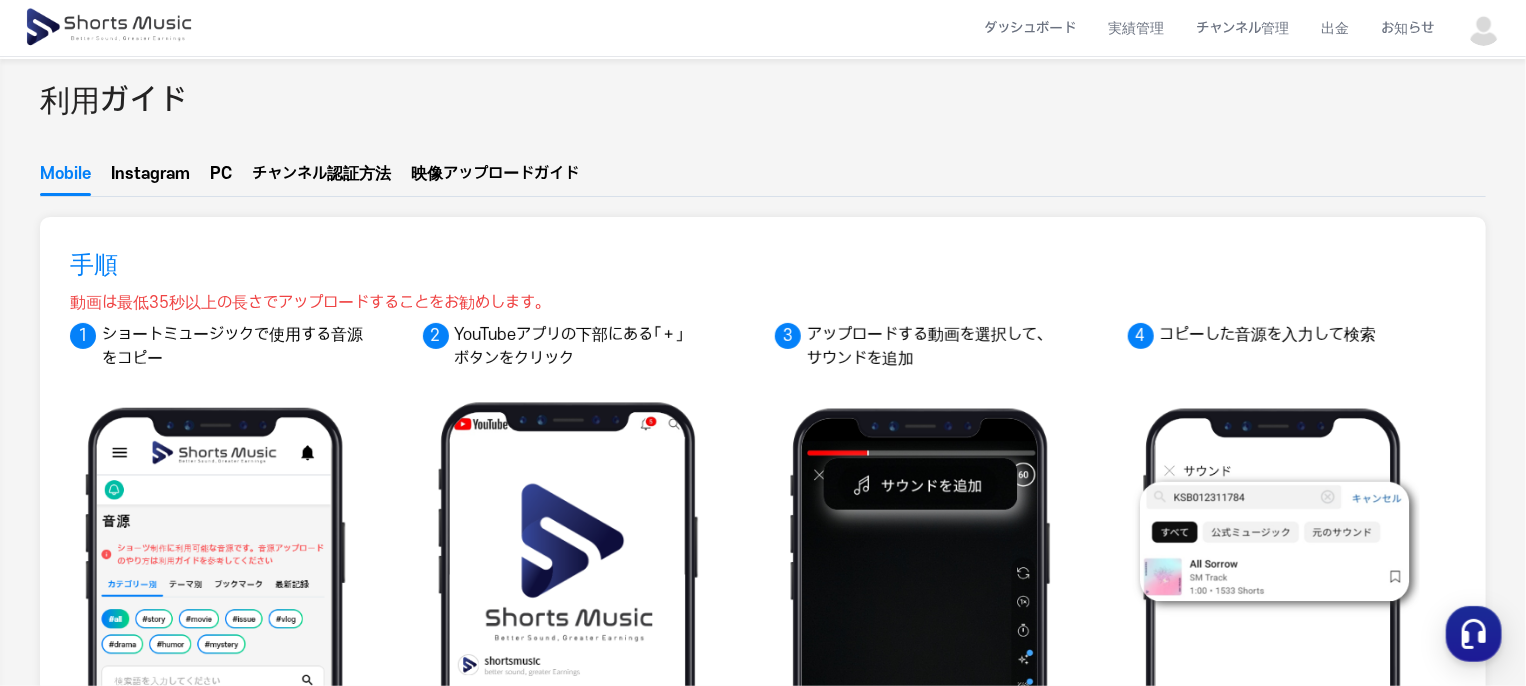 scroll, scrollTop: 0, scrollLeft: 0, axis: both 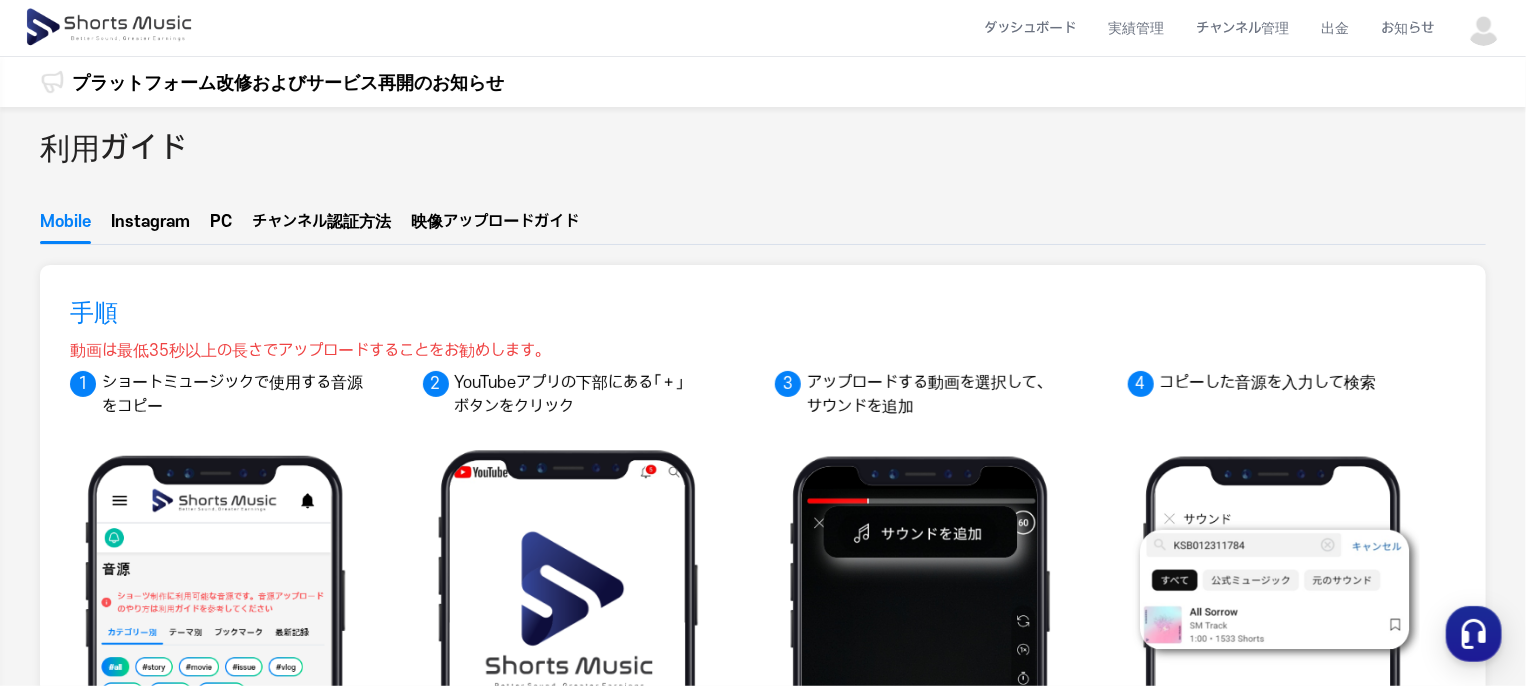 click on "PC" at bounding box center (221, 227) 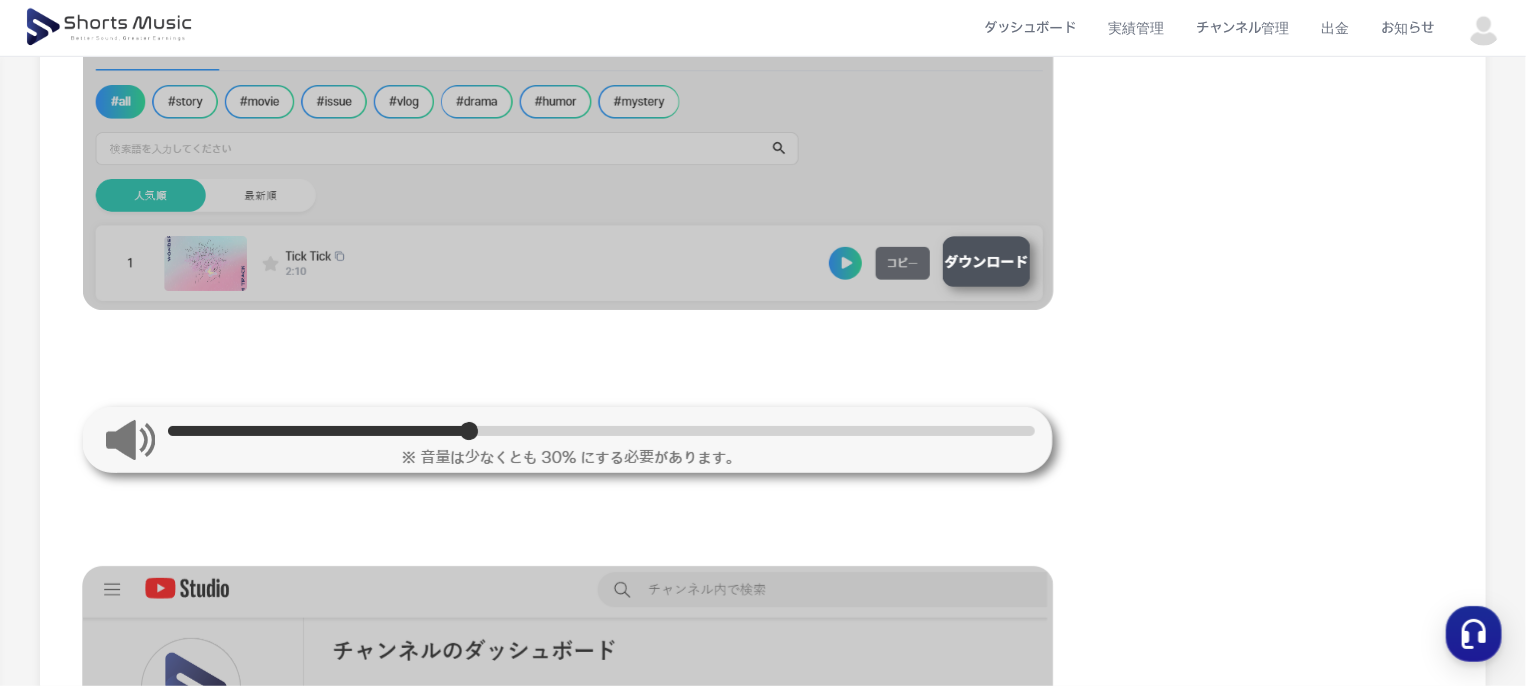 scroll, scrollTop: 700, scrollLeft: 0, axis: vertical 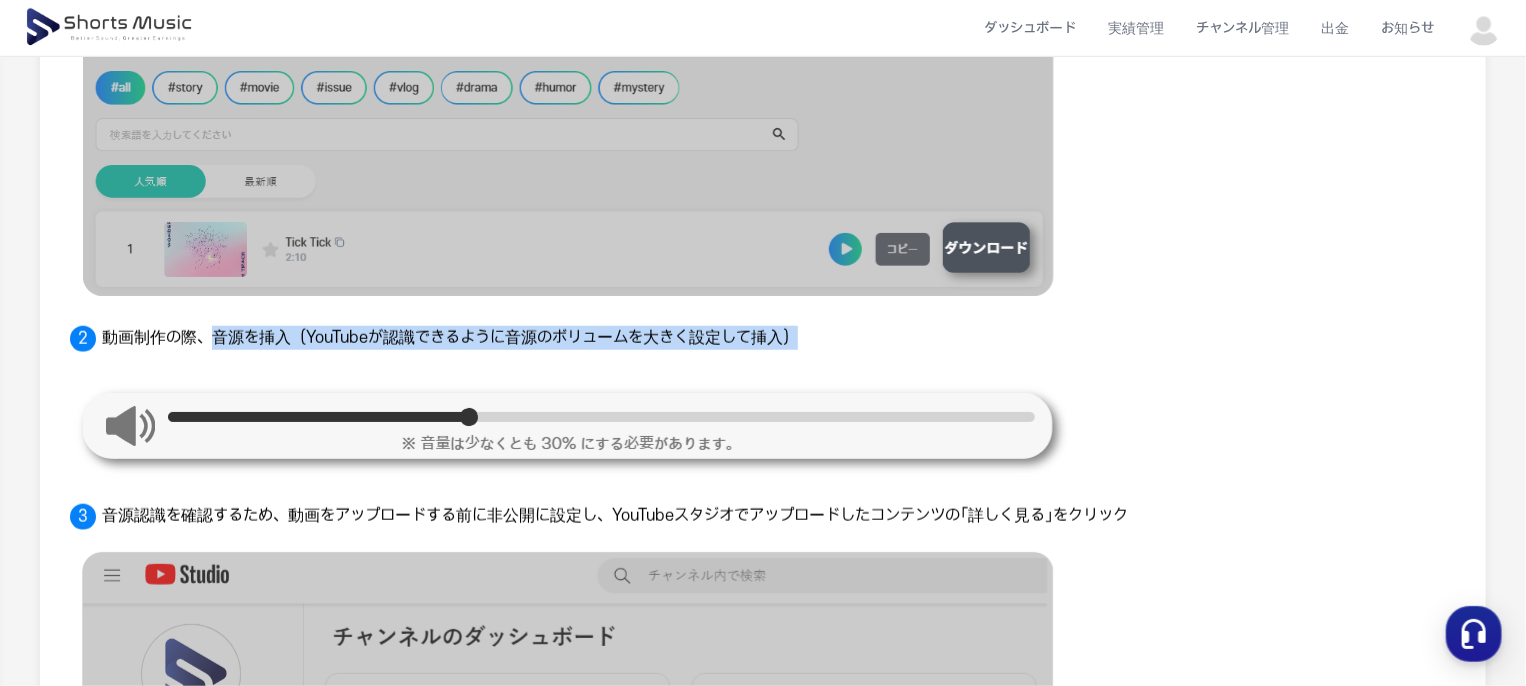 drag, startPoint x: 211, startPoint y: 323, endPoint x: 840, endPoint y: 323, distance: 629 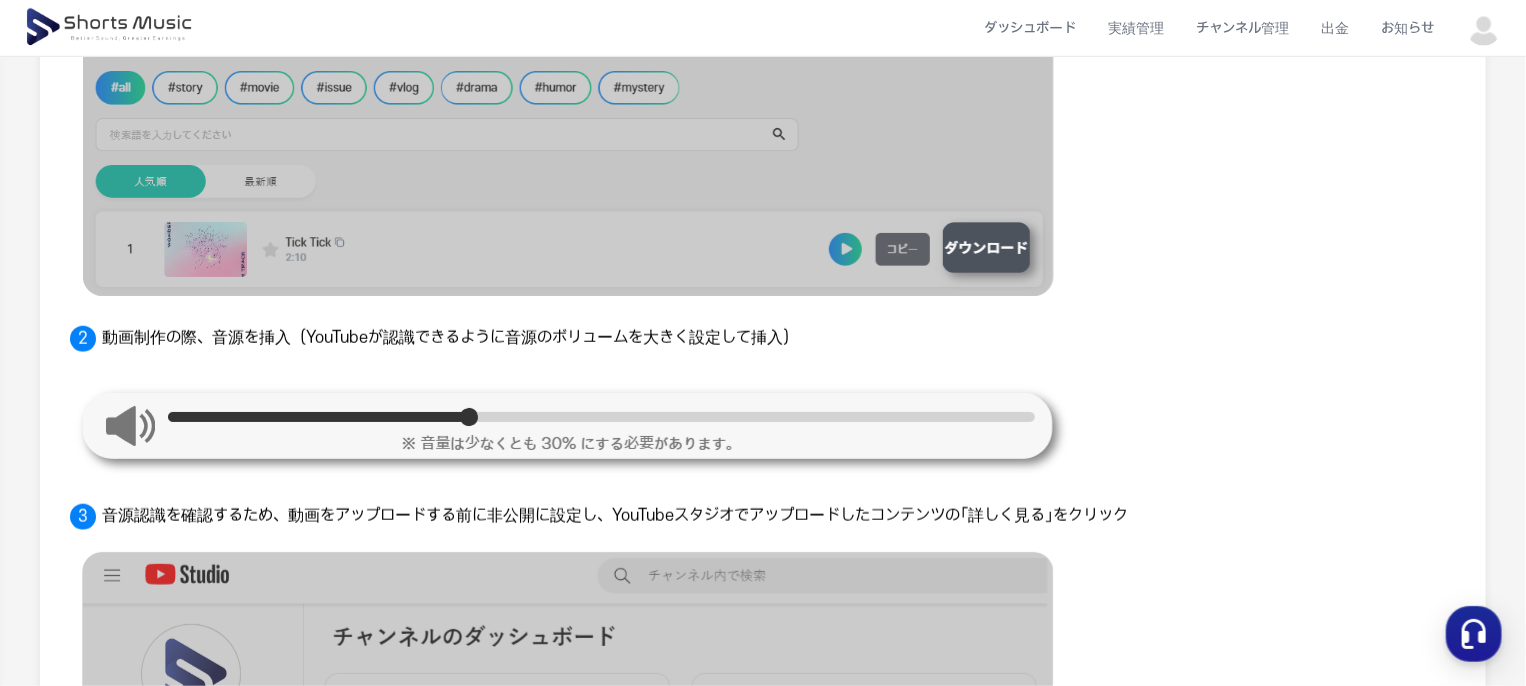 scroll, scrollTop: 800, scrollLeft: 0, axis: vertical 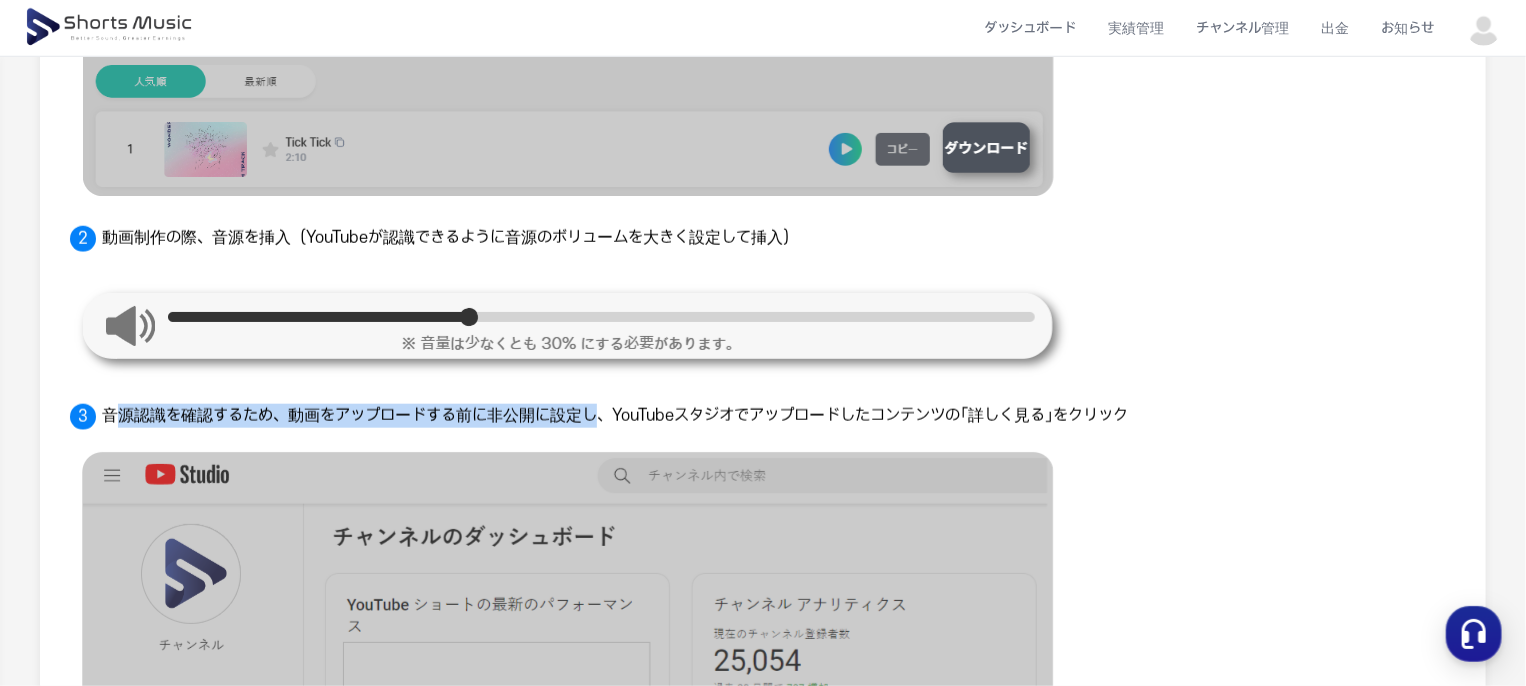 drag, startPoint x: 111, startPoint y: 417, endPoint x: 631, endPoint y: 407, distance: 520.0961 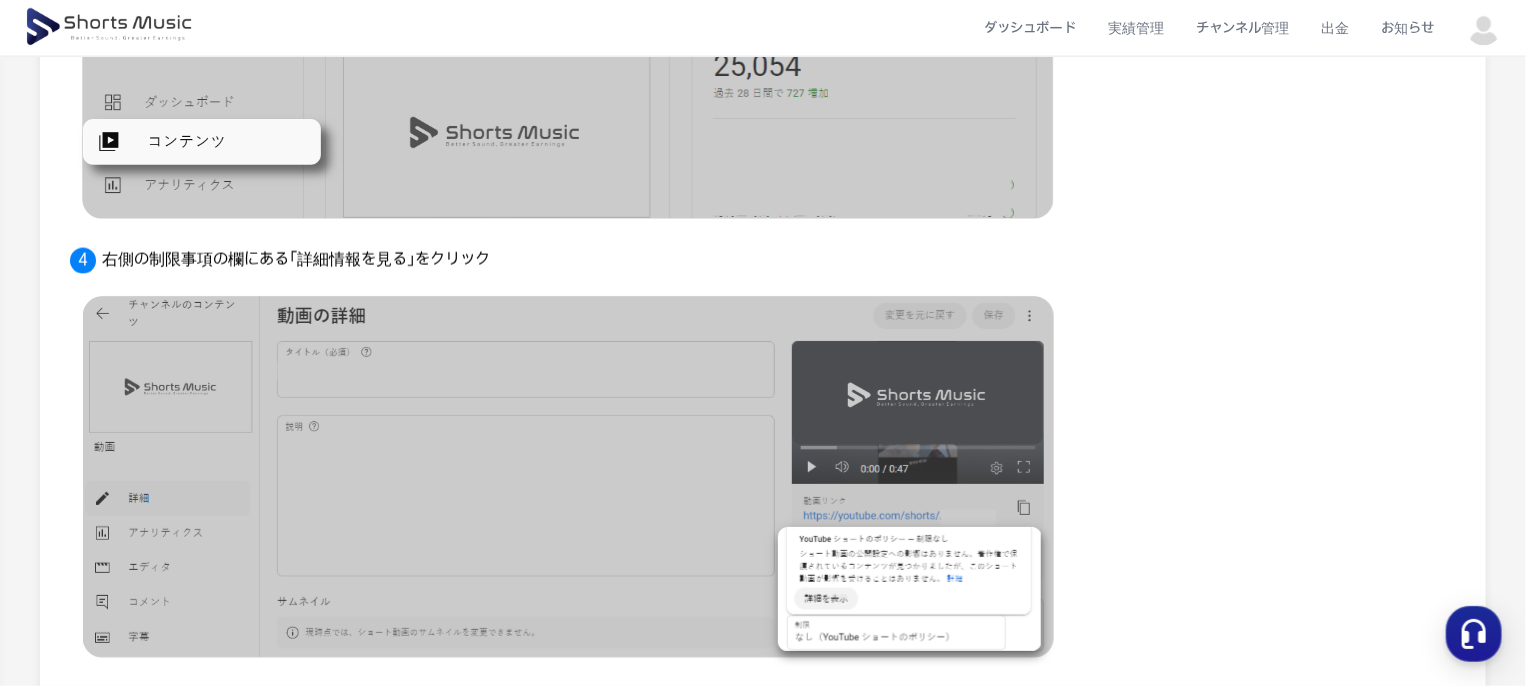 scroll, scrollTop: 1400, scrollLeft: 0, axis: vertical 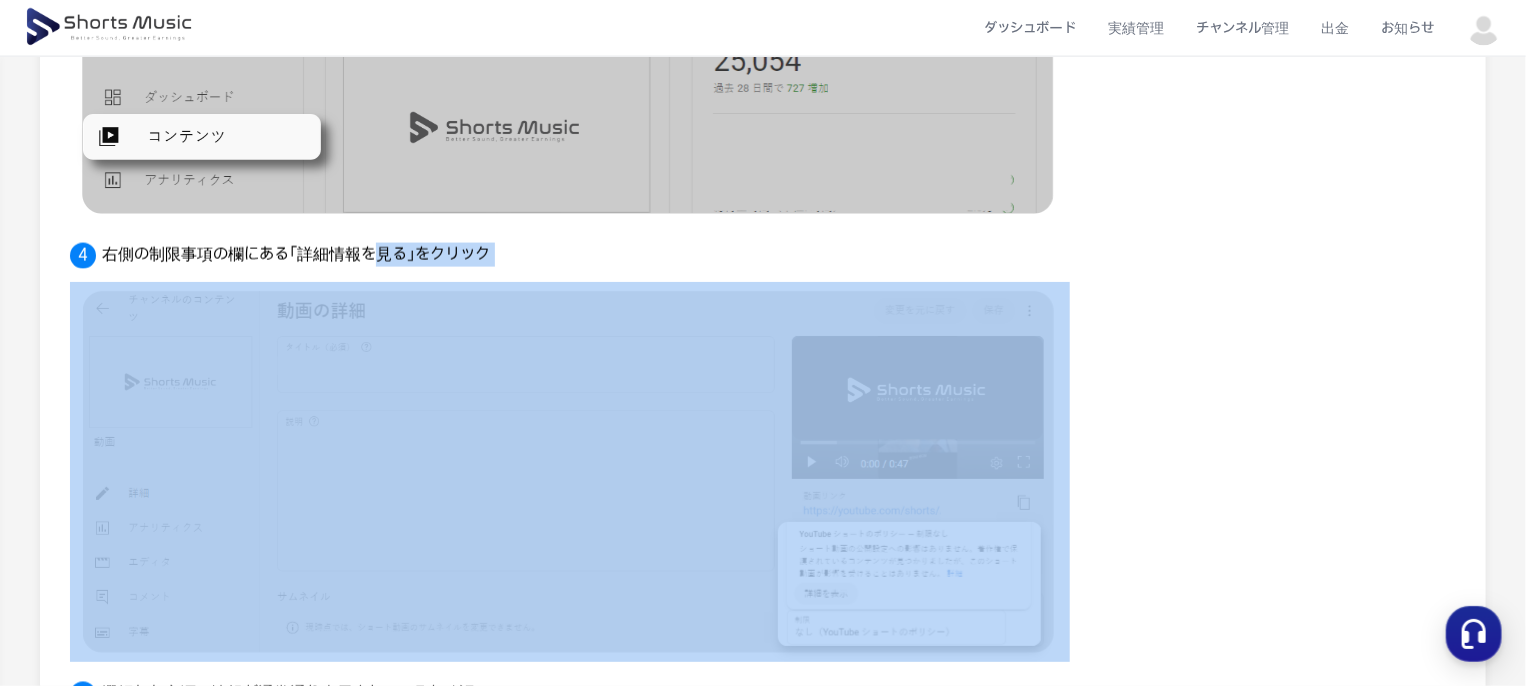 drag, startPoint x: 481, startPoint y: 258, endPoint x: 676, endPoint y: 272, distance: 195.50192 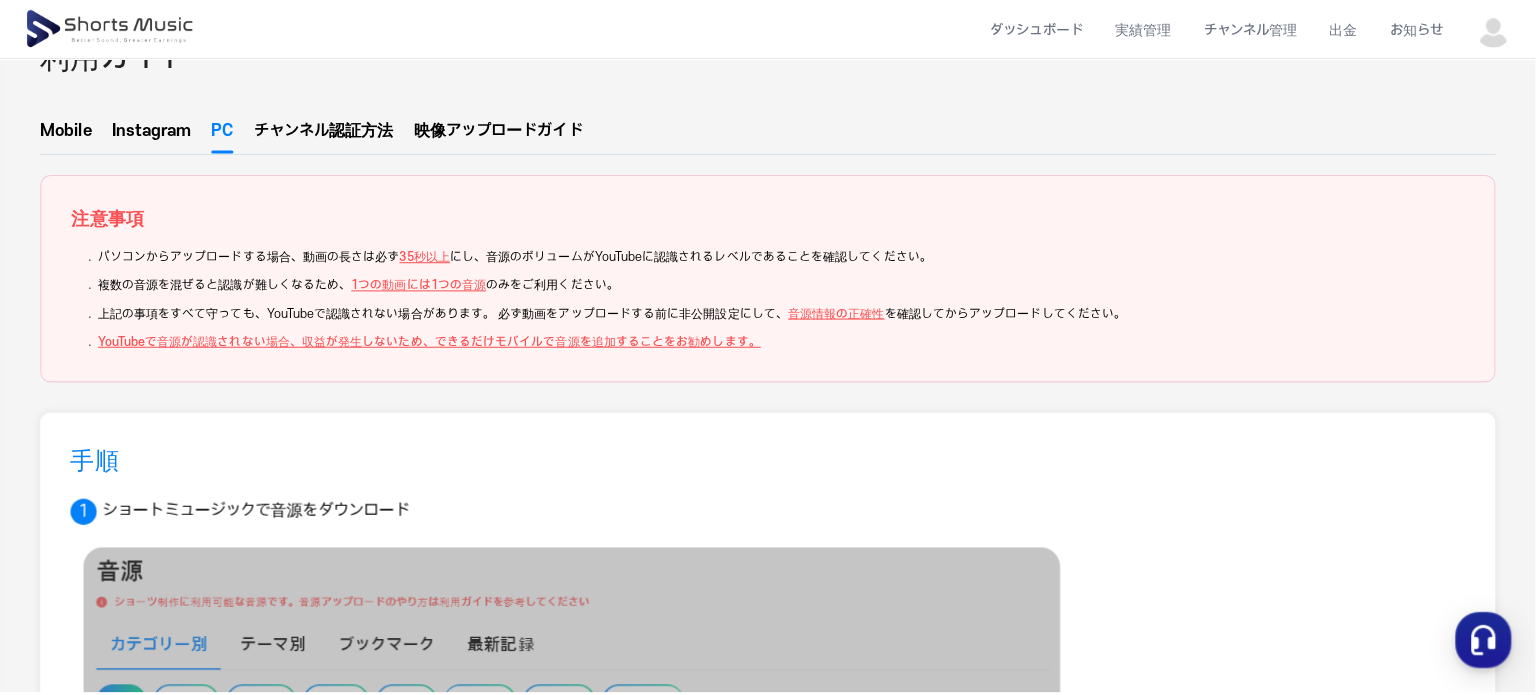 scroll, scrollTop: 0, scrollLeft: 0, axis: both 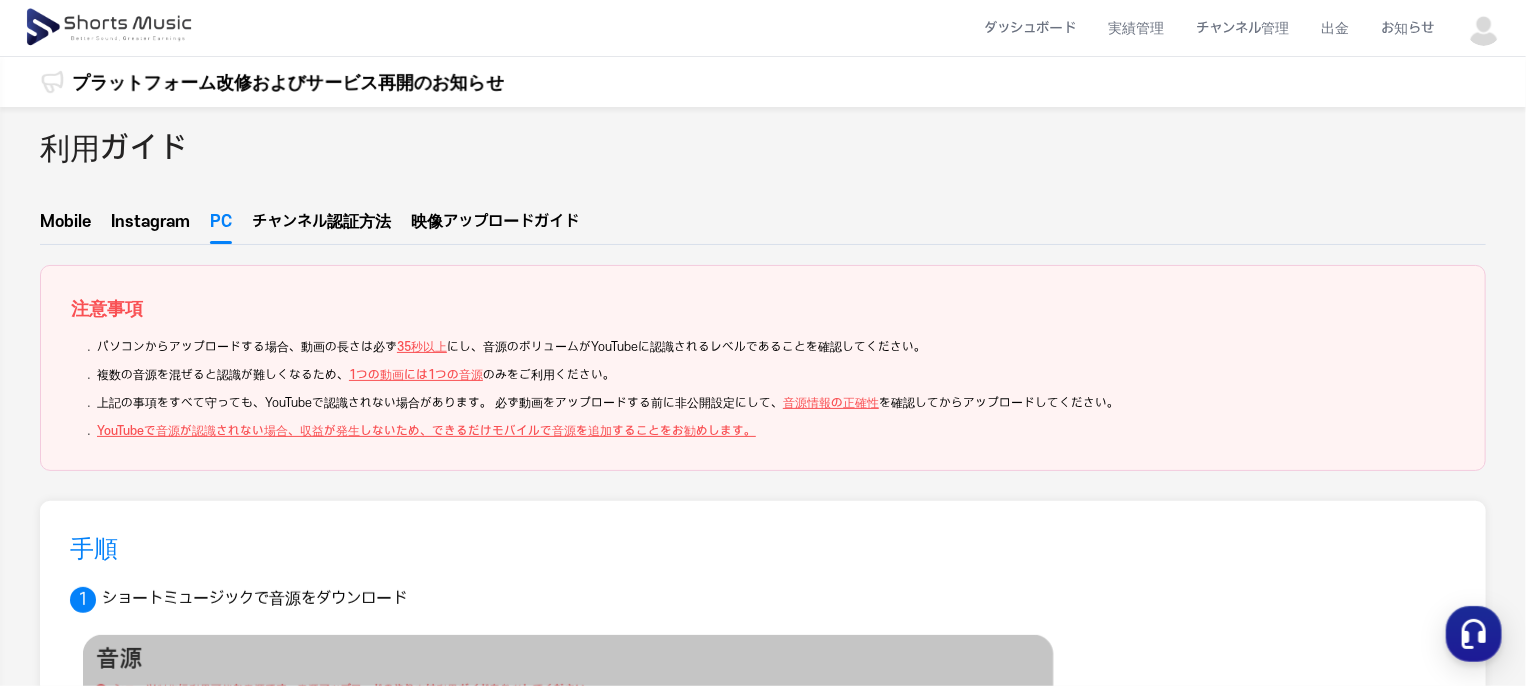 click at bounding box center [1484, 28] 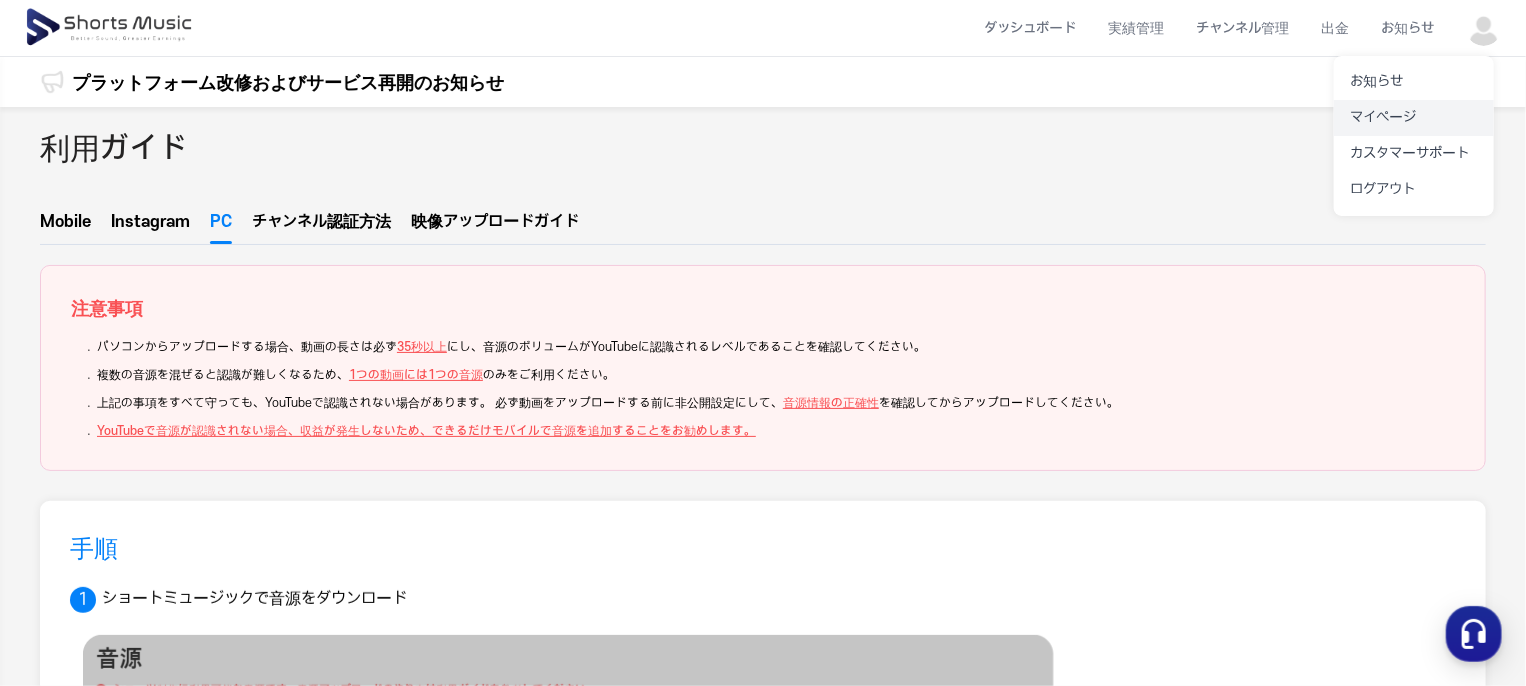 click on "マイページ" at bounding box center [1414, 118] 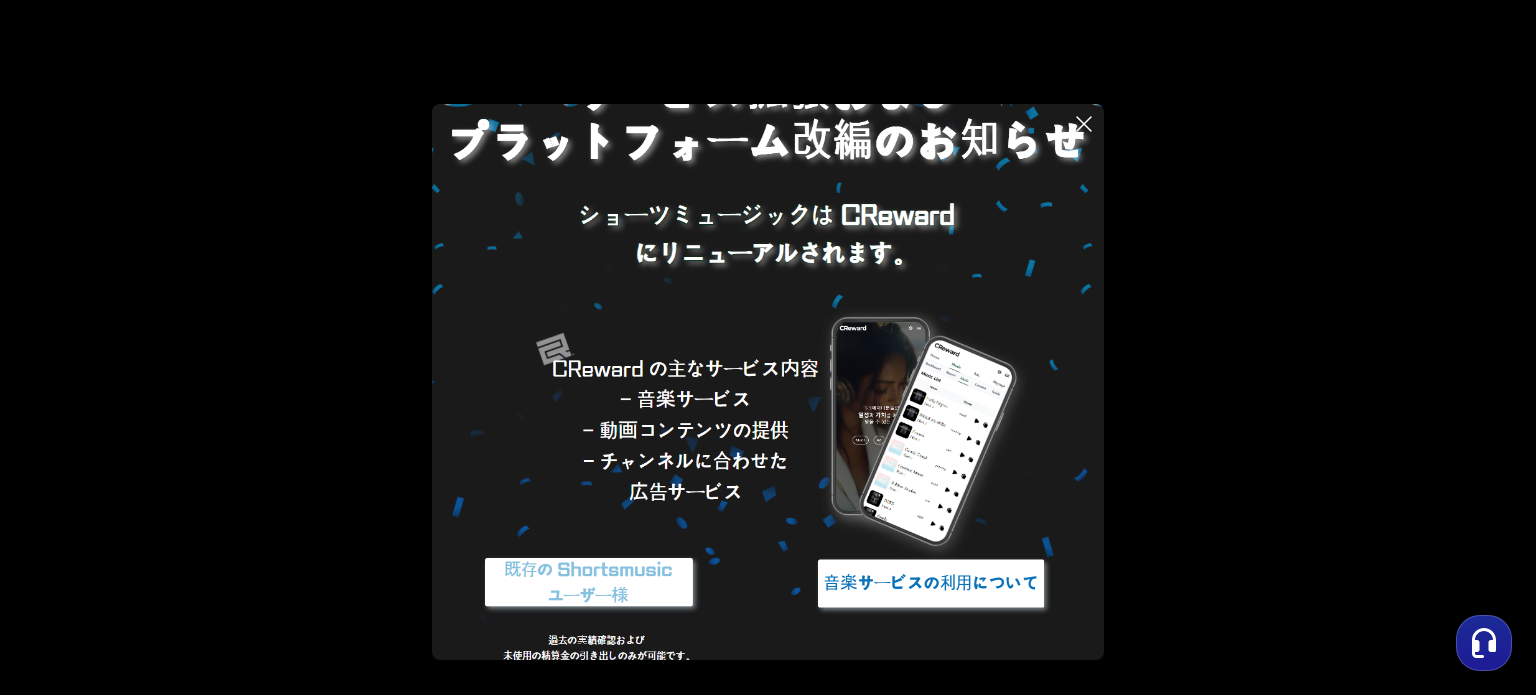 scroll, scrollTop: 115, scrollLeft: 0, axis: vertical 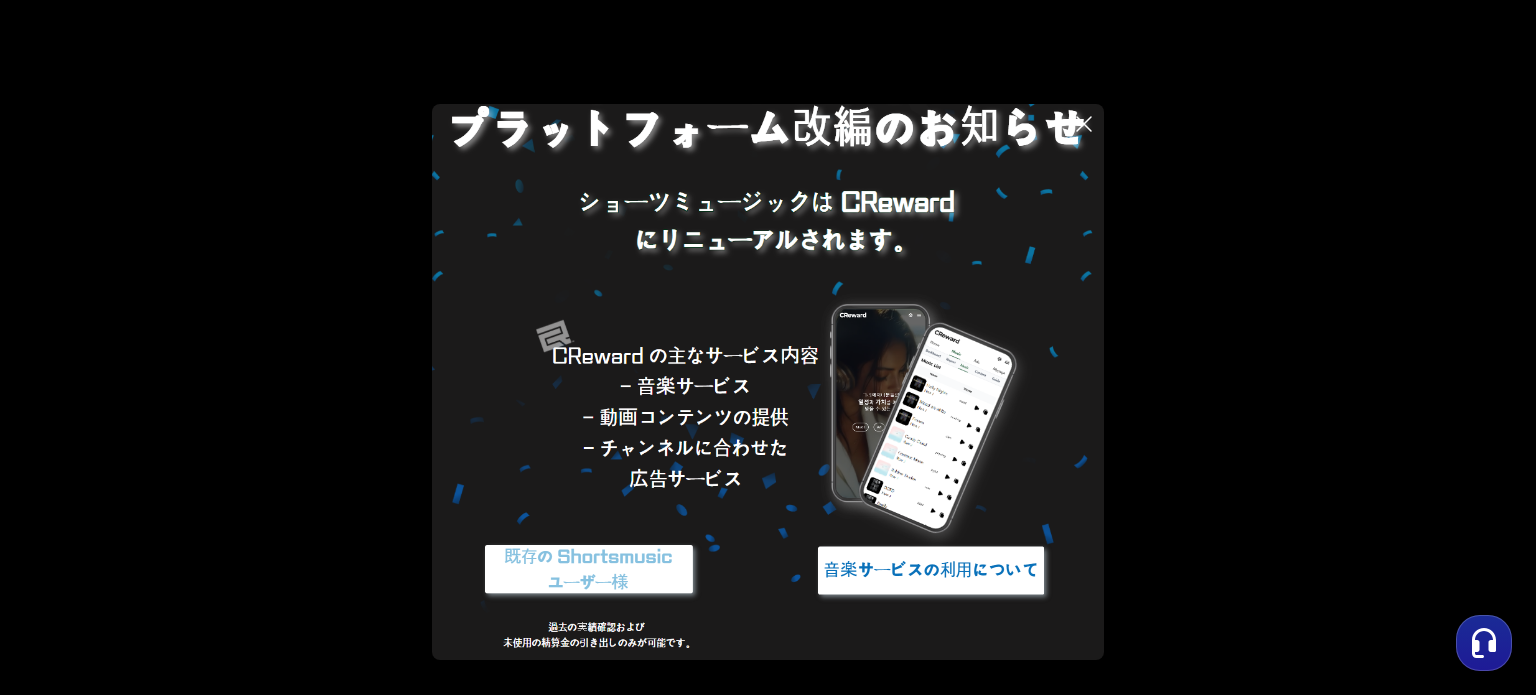 click at bounding box center (589, 570) 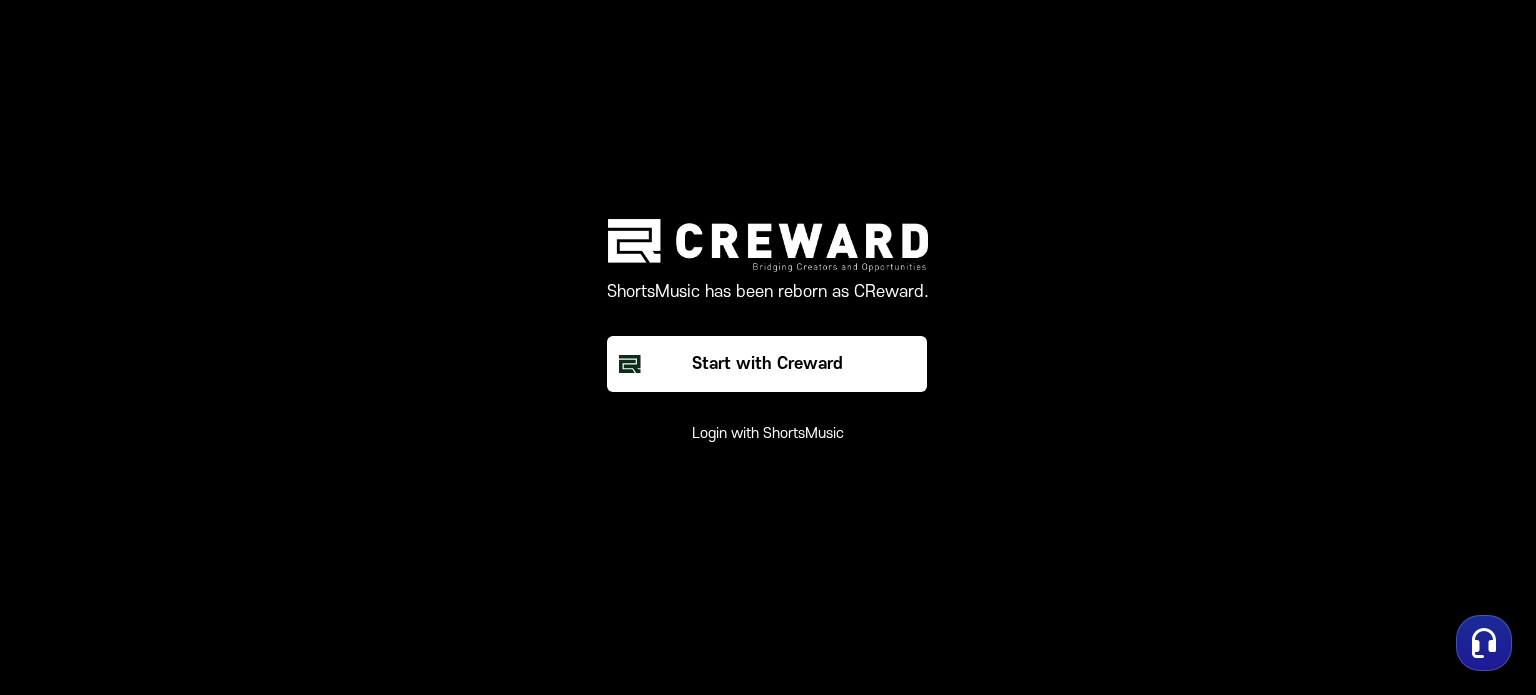 scroll, scrollTop: 0, scrollLeft: 0, axis: both 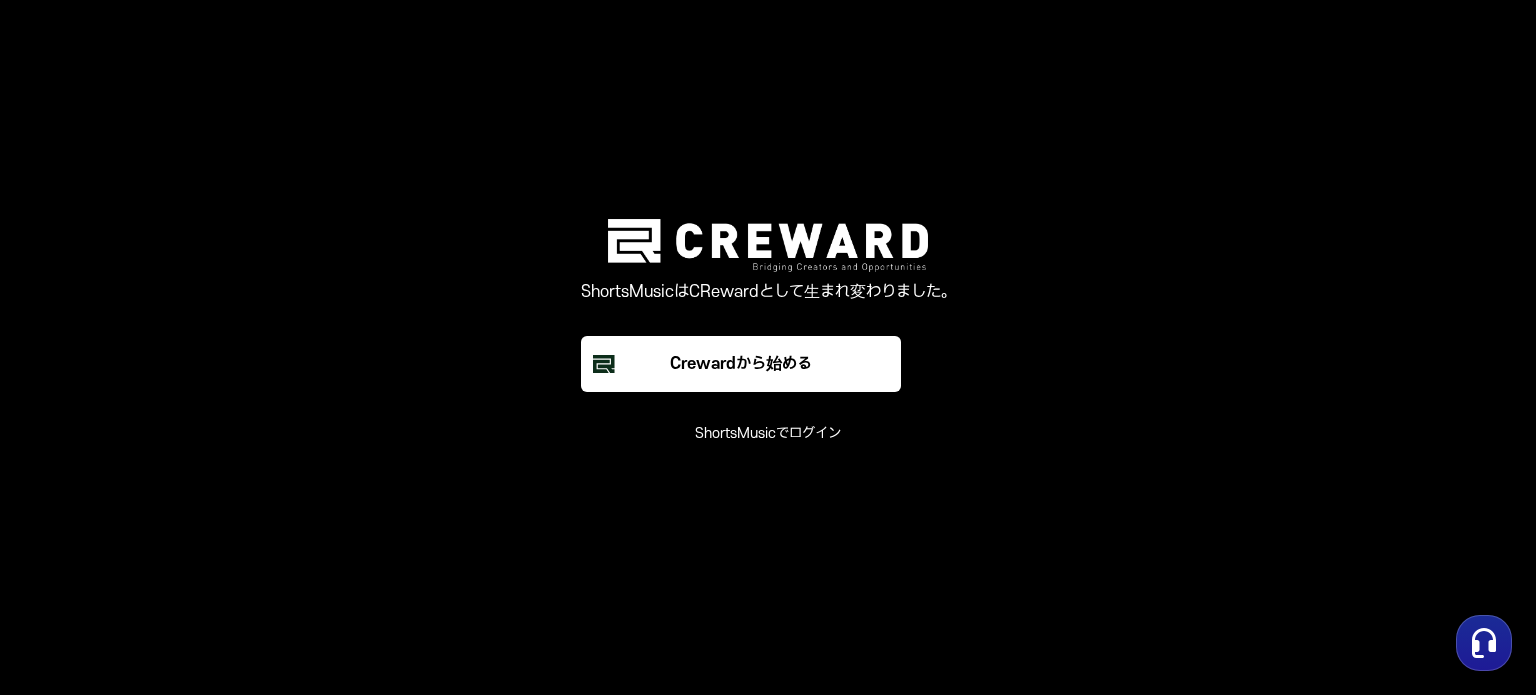 click on "ShortsMusicでログイン" at bounding box center [768, 433] 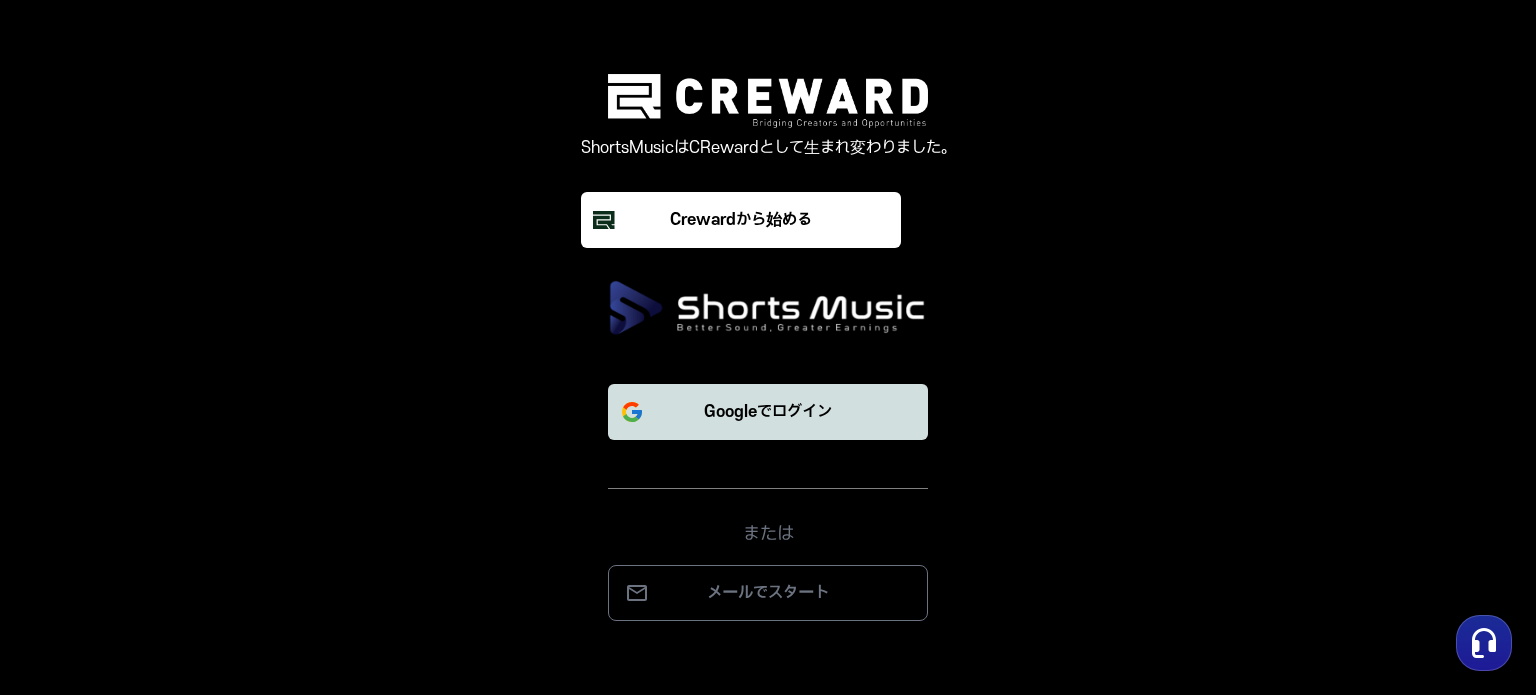 click on "Googleでログイン" at bounding box center (768, 412) 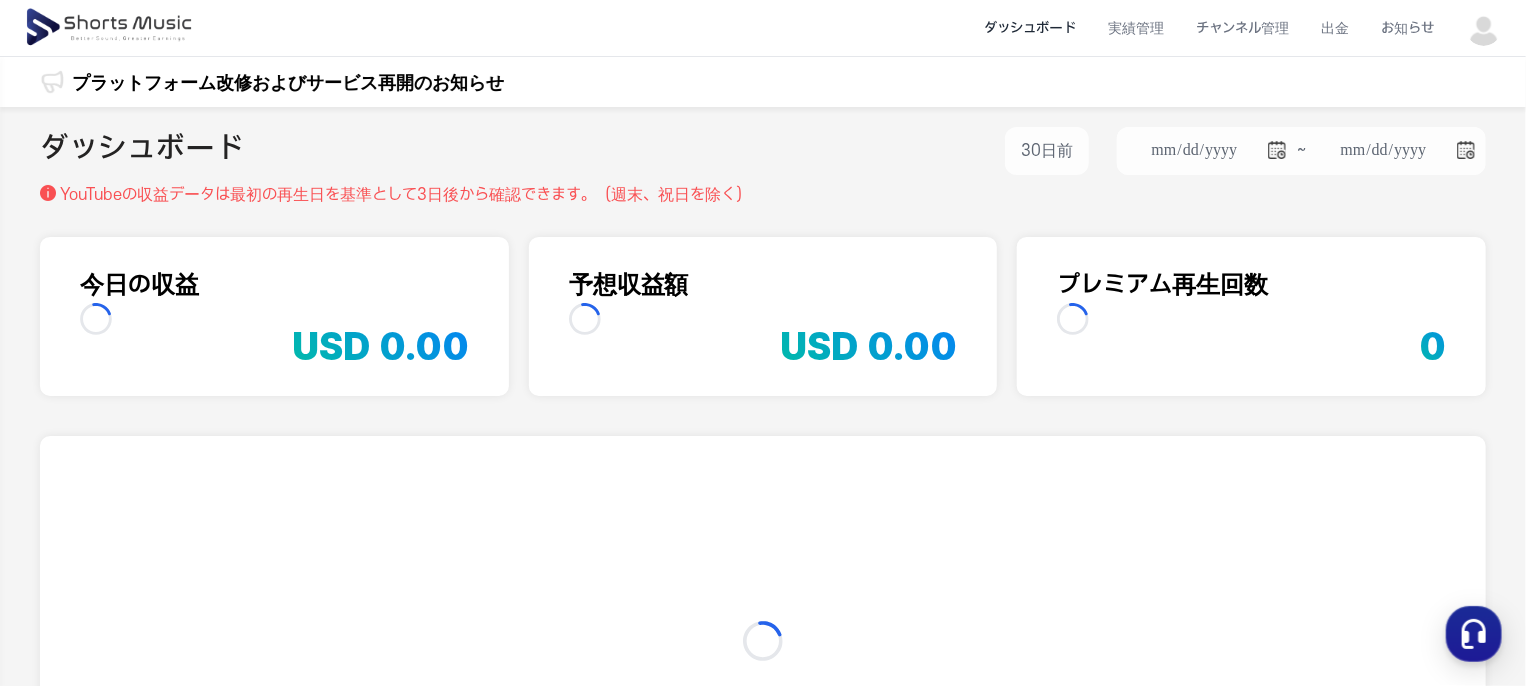 scroll, scrollTop: 0, scrollLeft: 0, axis: both 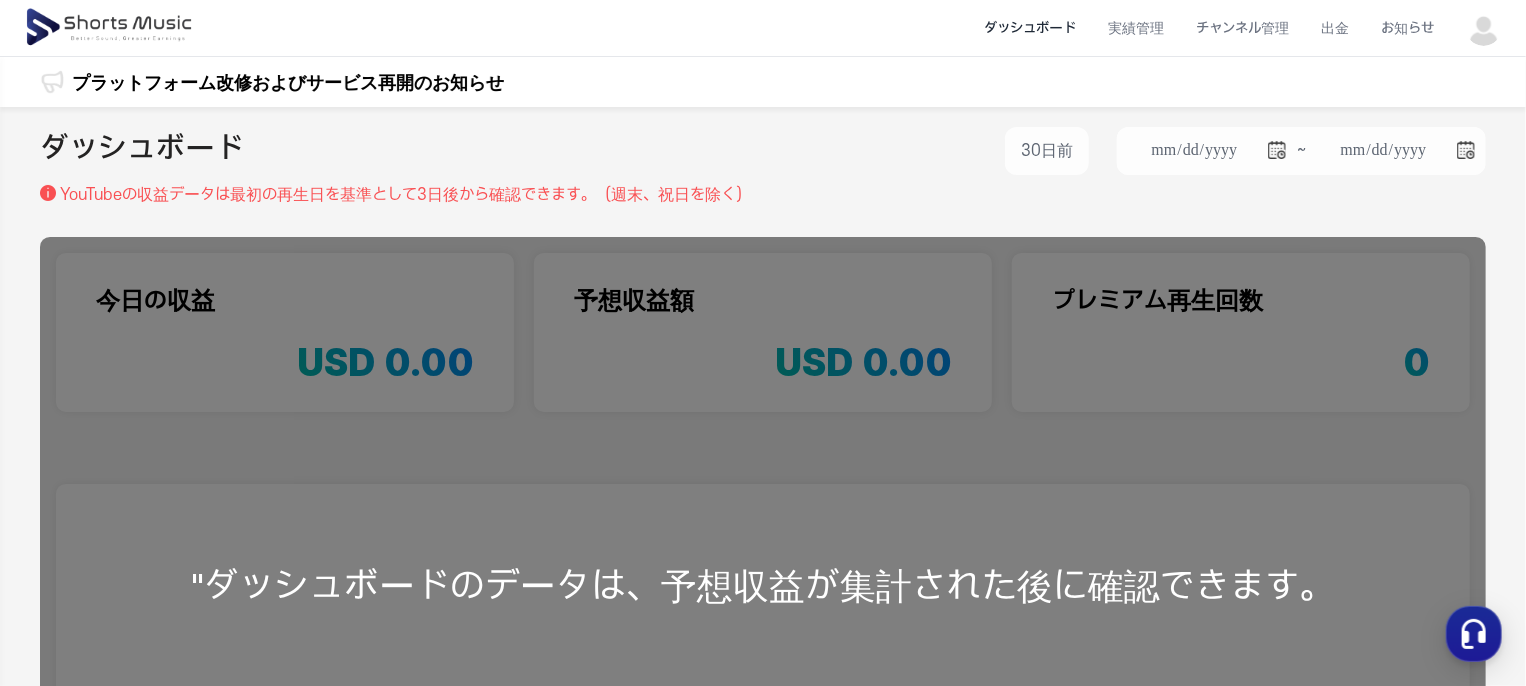 click on ""ダッシュボードのデータは、予想収益が集計された後に確認できます。" at bounding box center [763, 586] 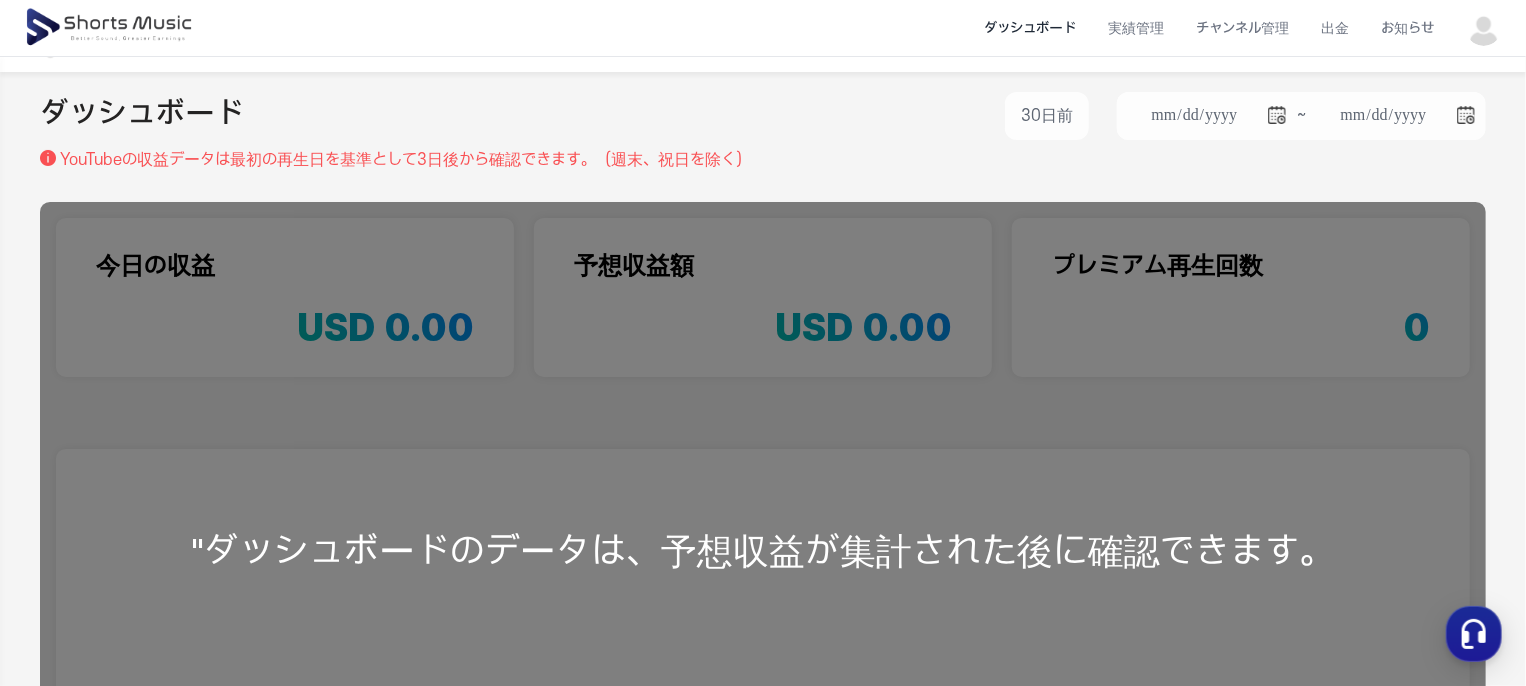 scroll, scrollTop: 0, scrollLeft: 0, axis: both 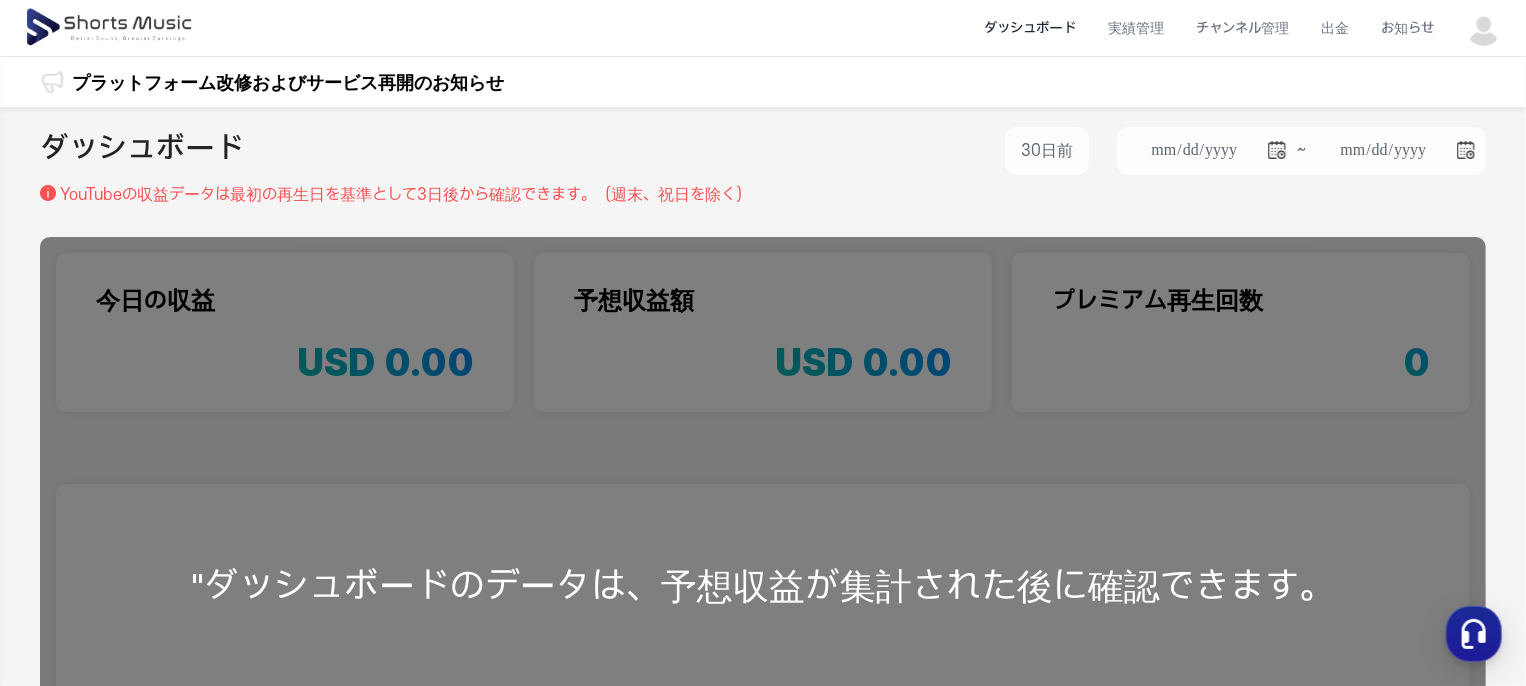 click on "**********" at bounding box center (763, 155) 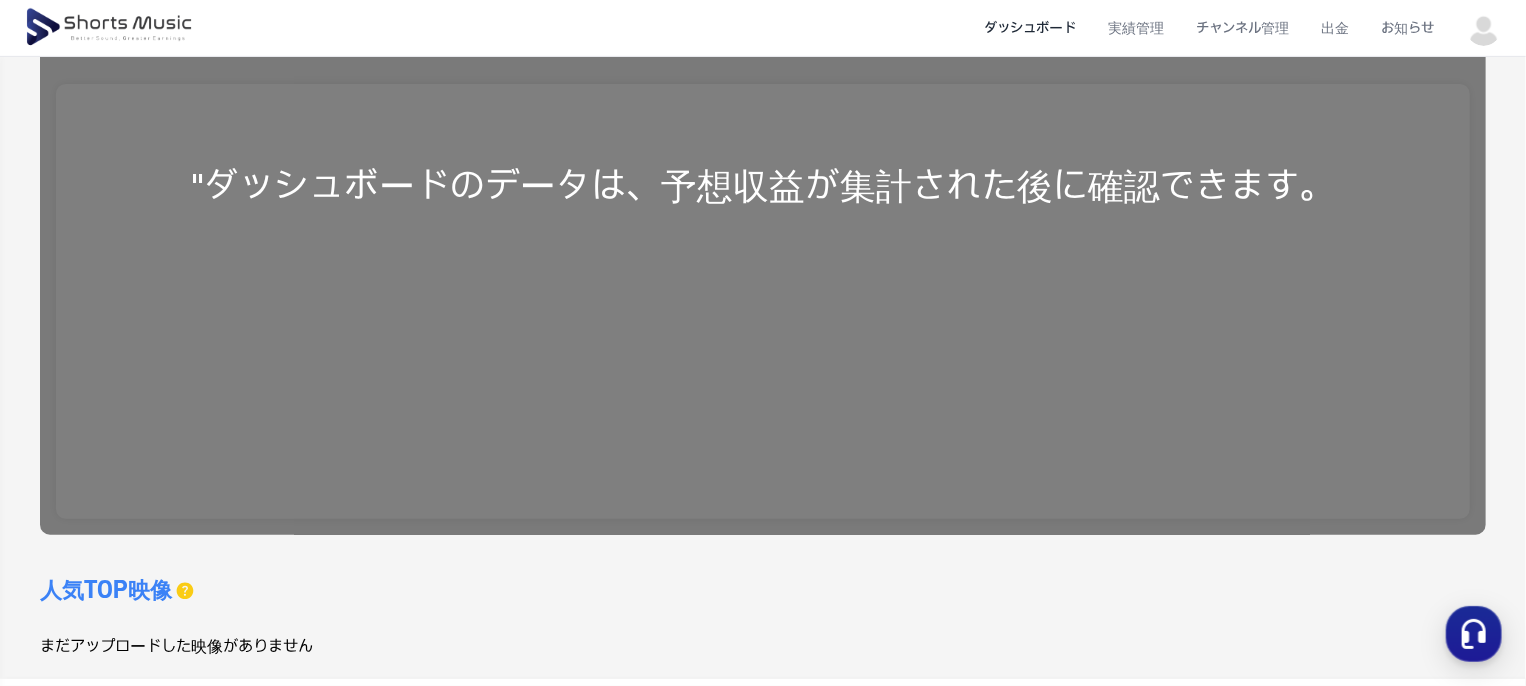 click on ""ダッシュボードのデータは、予想収益が集計された後に確認できます。" at bounding box center (763, 186) 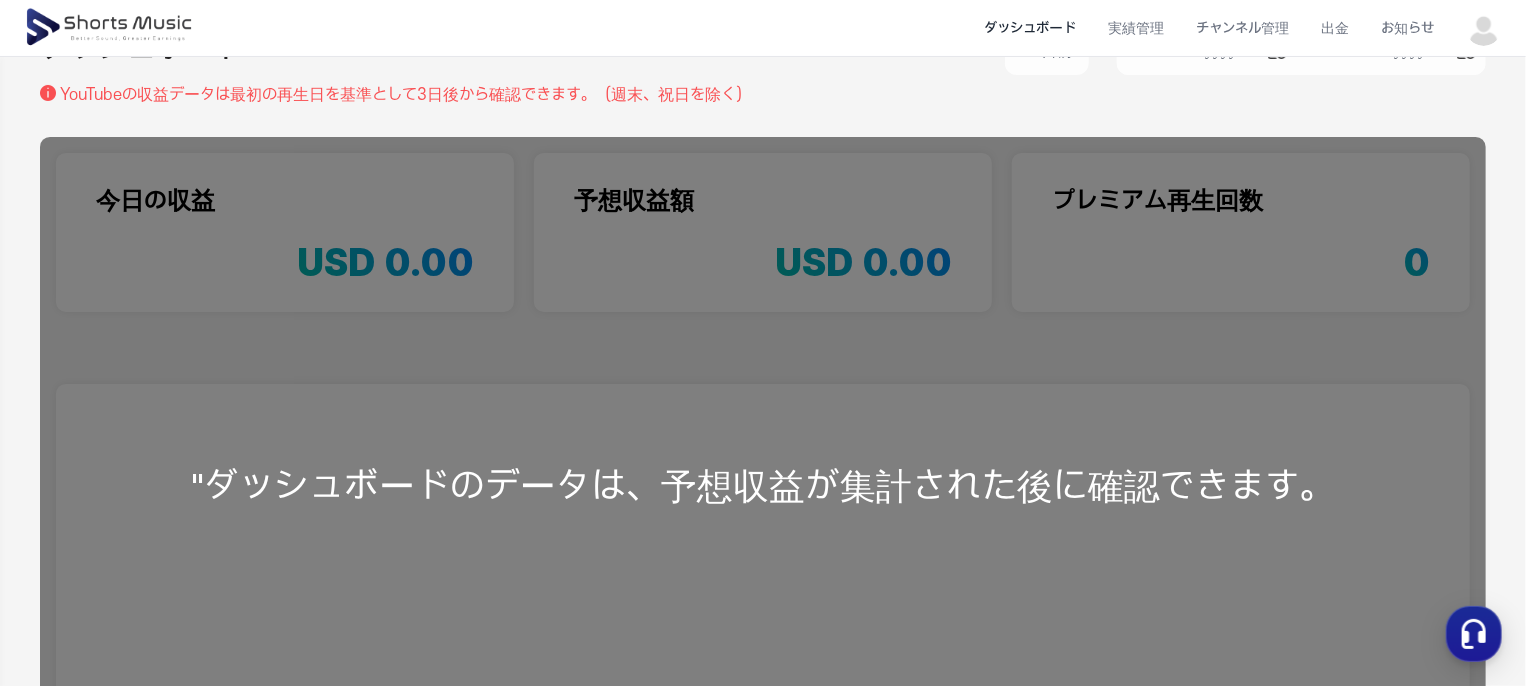 scroll, scrollTop: 0, scrollLeft: 0, axis: both 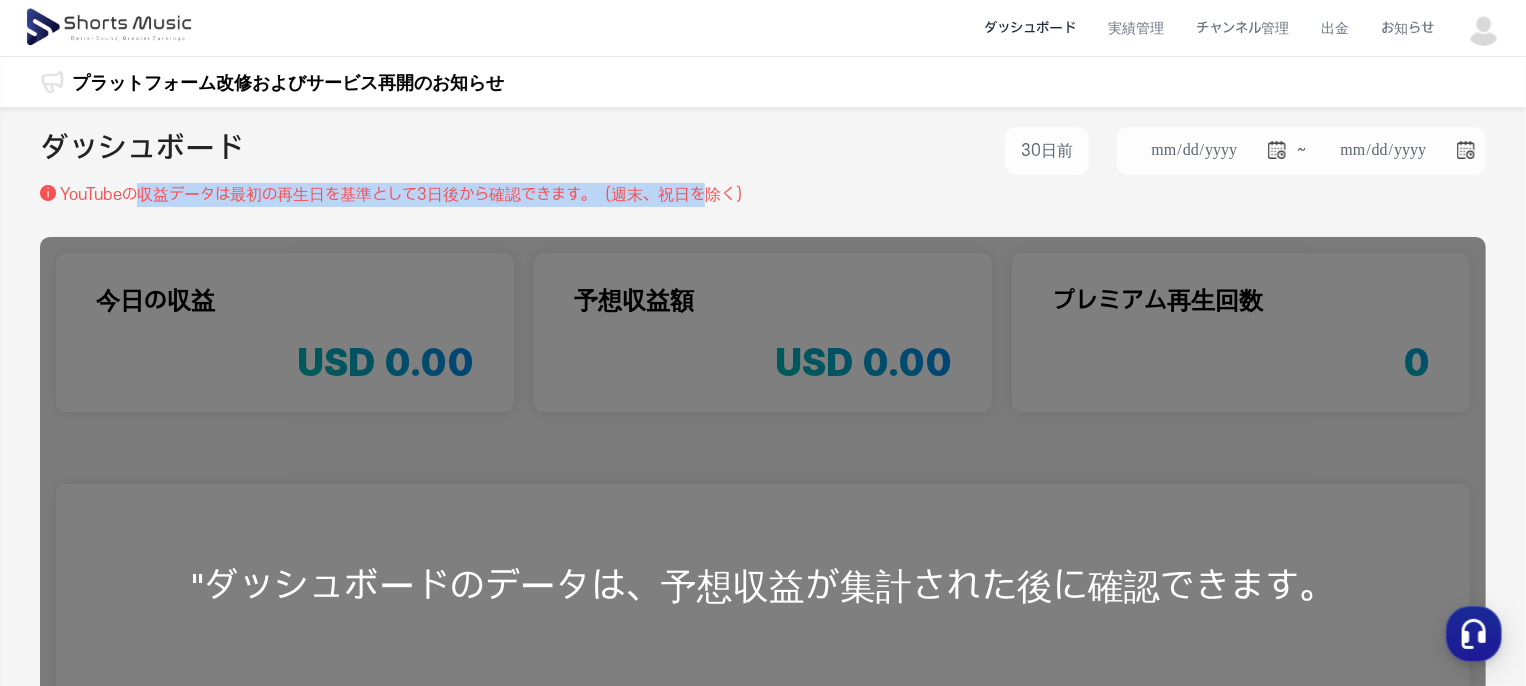 drag, startPoint x: 137, startPoint y: 189, endPoint x: 713, endPoint y: 199, distance: 576.0868 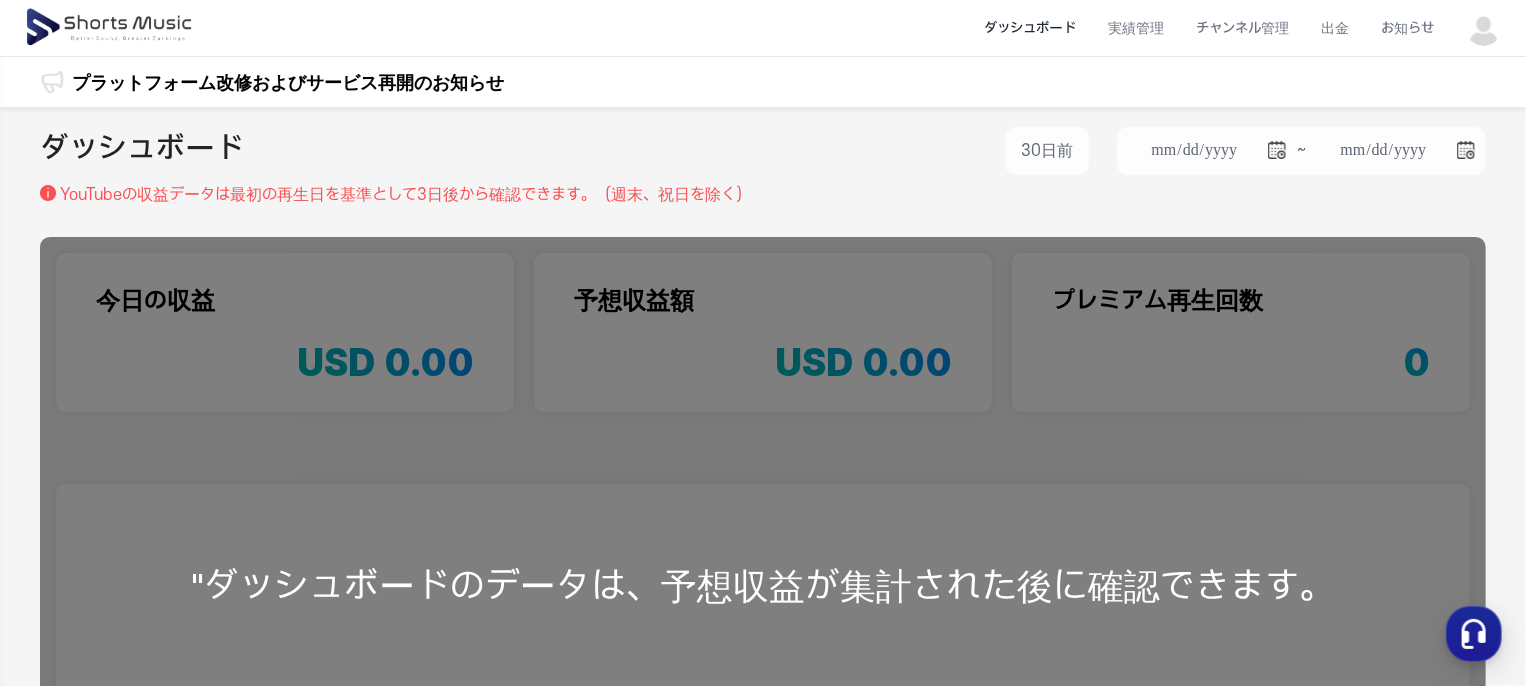 click on "**********" at bounding box center [763, 167] 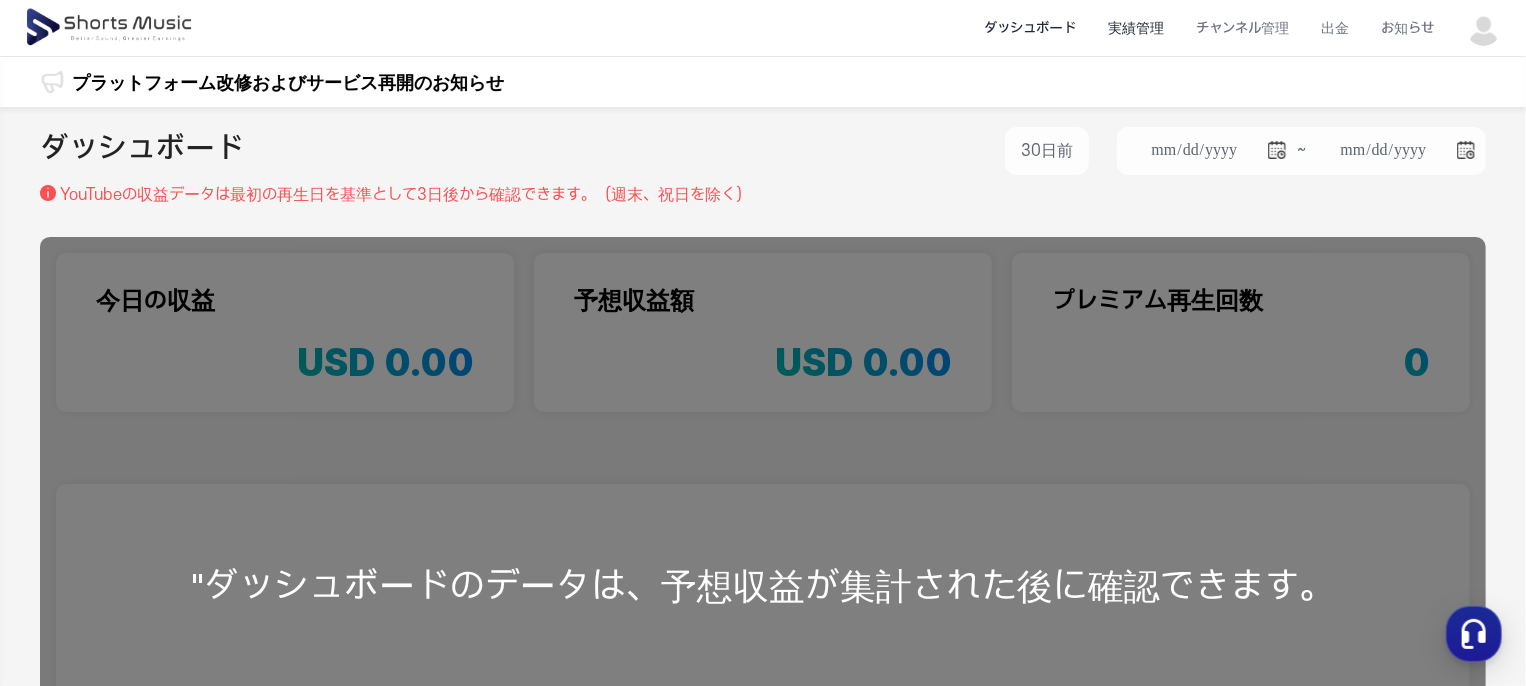 click on "実績管理" at bounding box center [1136, 28] 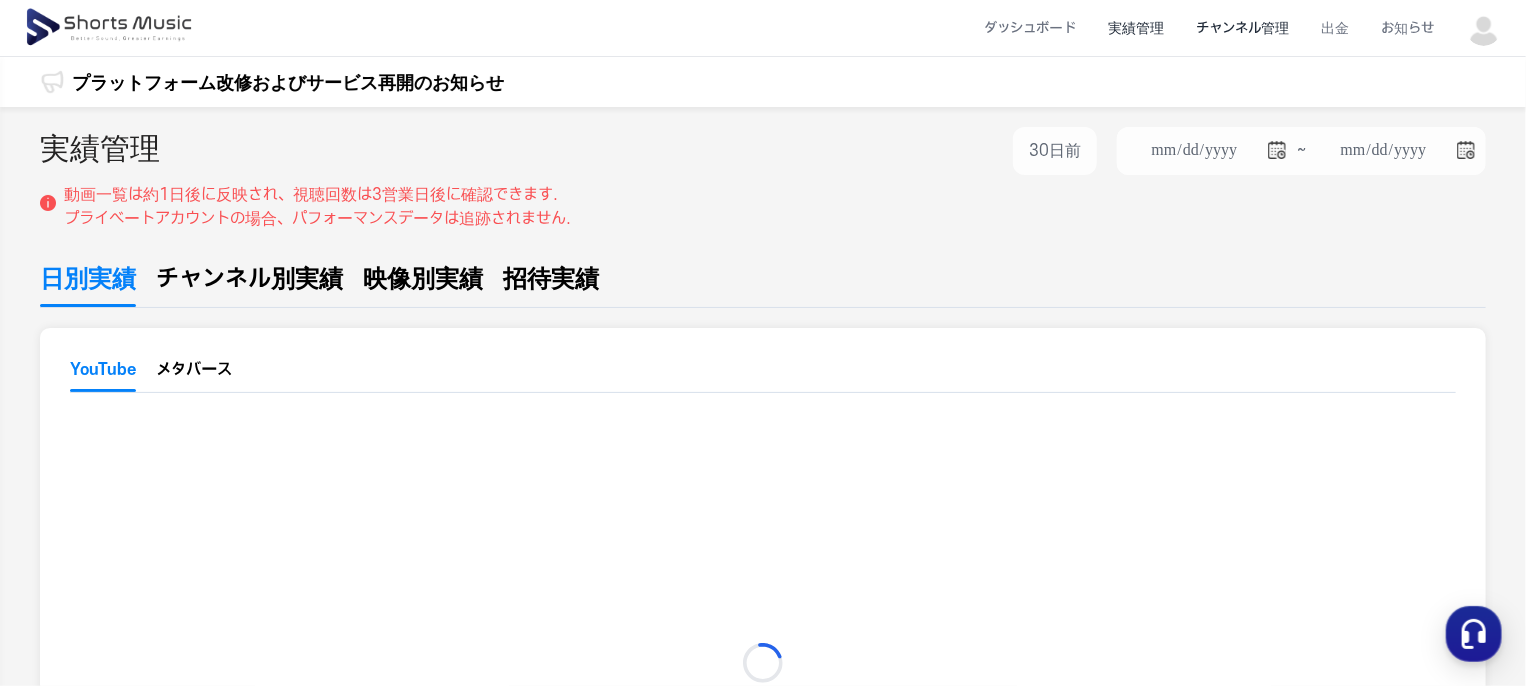 click on "チャンネル管理" at bounding box center [1242, 28] 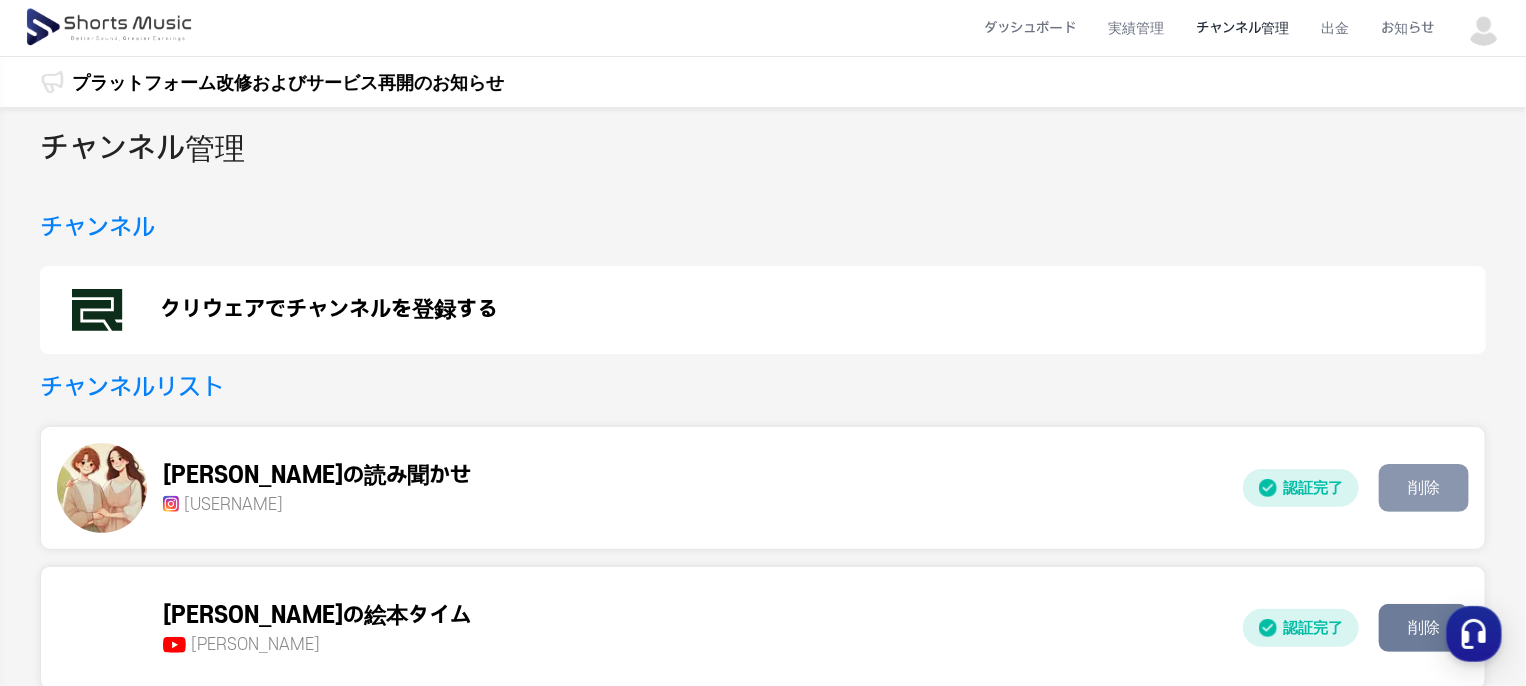 click on "削除" at bounding box center (1424, 488) 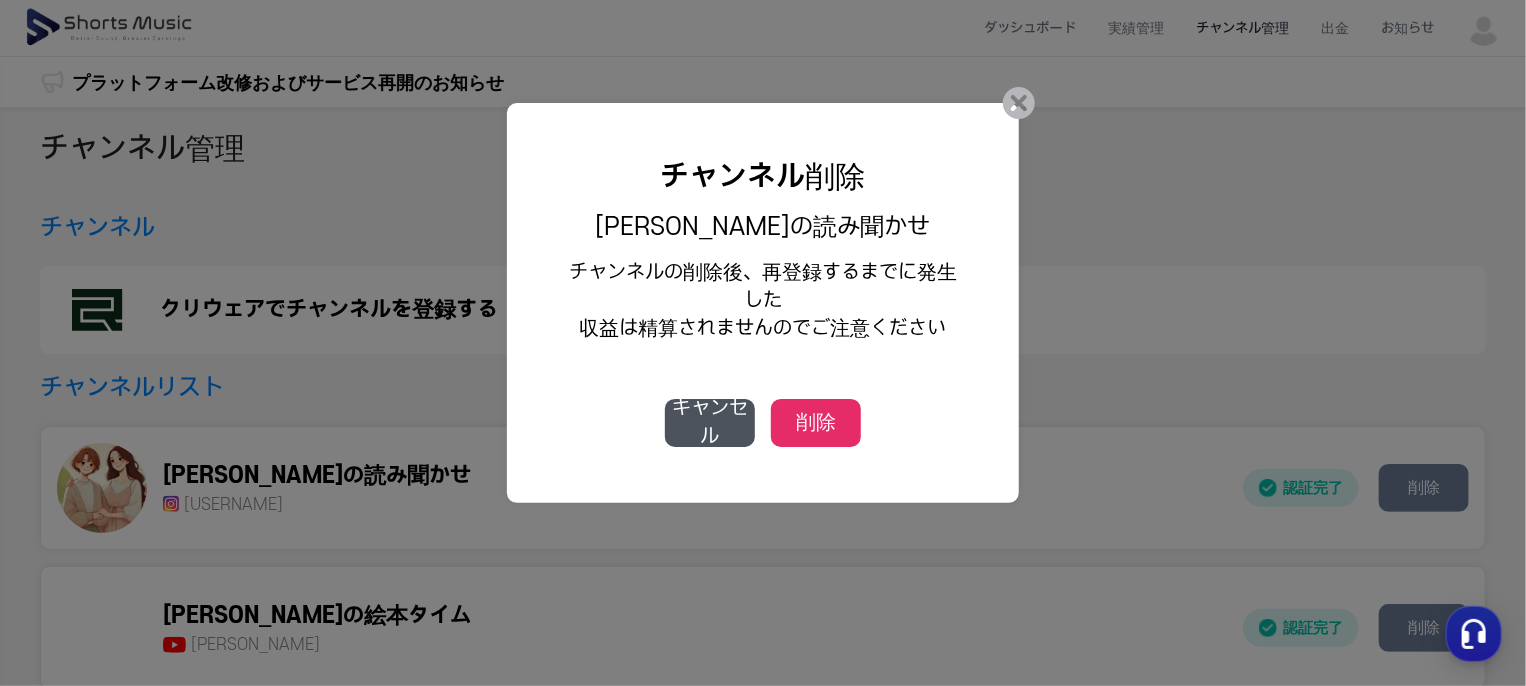 click on "削除" at bounding box center (816, 423) 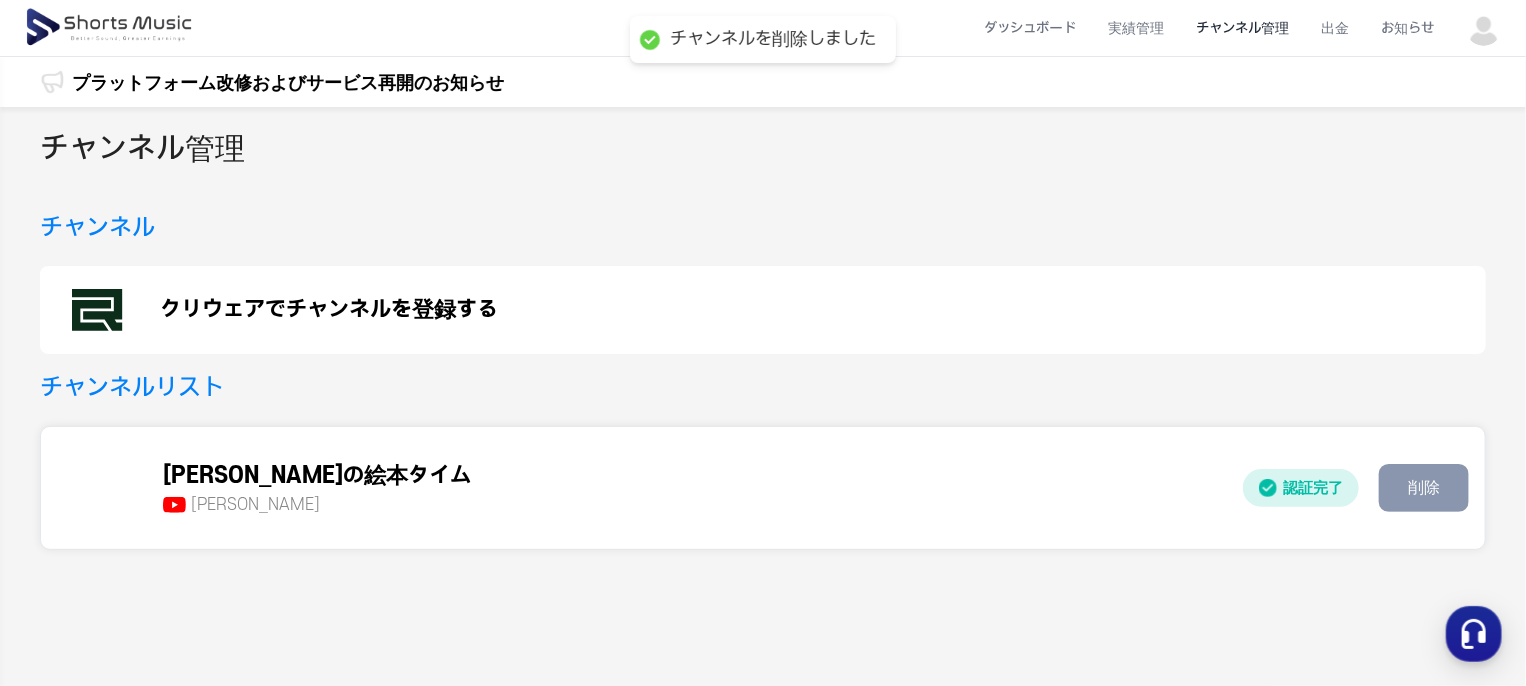 click on "削除" at bounding box center [1424, 488] 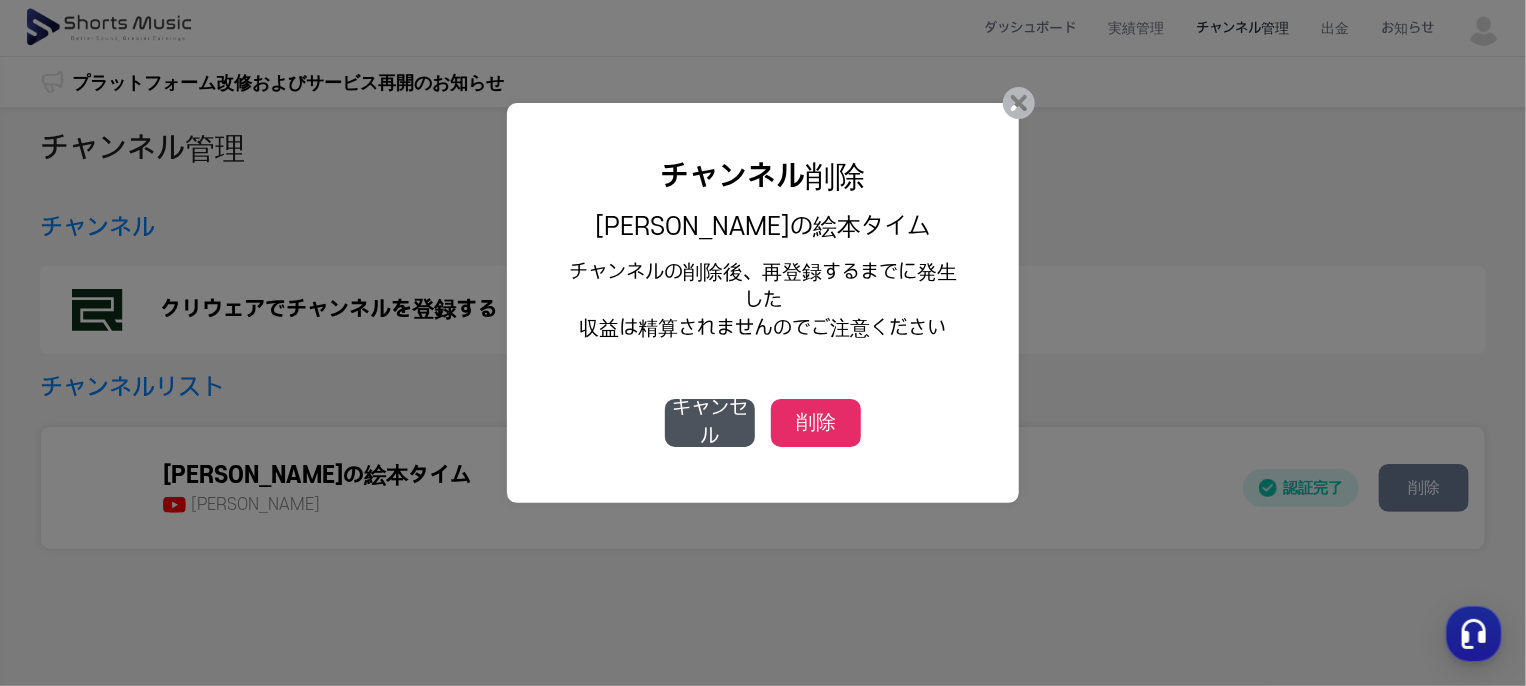 click on "削除" at bounding box center (816, 423) 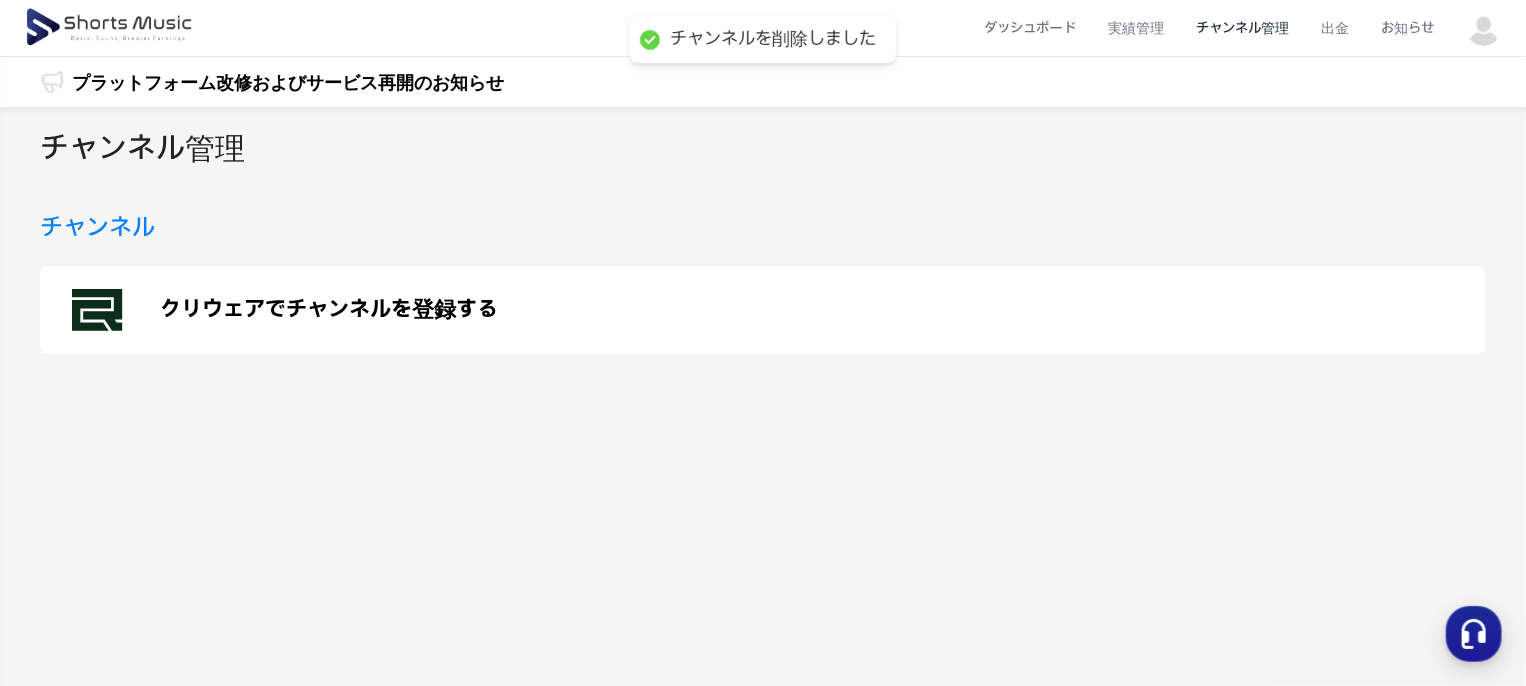 click on "チャンネル管理       チャンネル     クリウェアでチャンネルを登録する" at bounding box center [763, 517] 